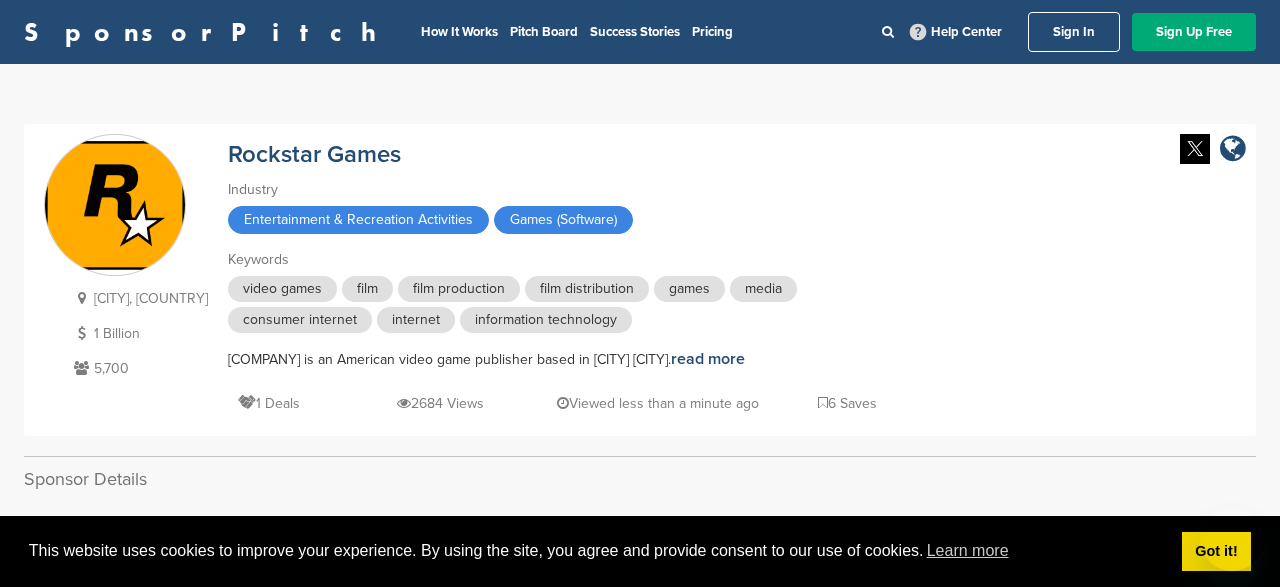 scroll, scrollTop: 0, scrollLeft: 0, axis: both 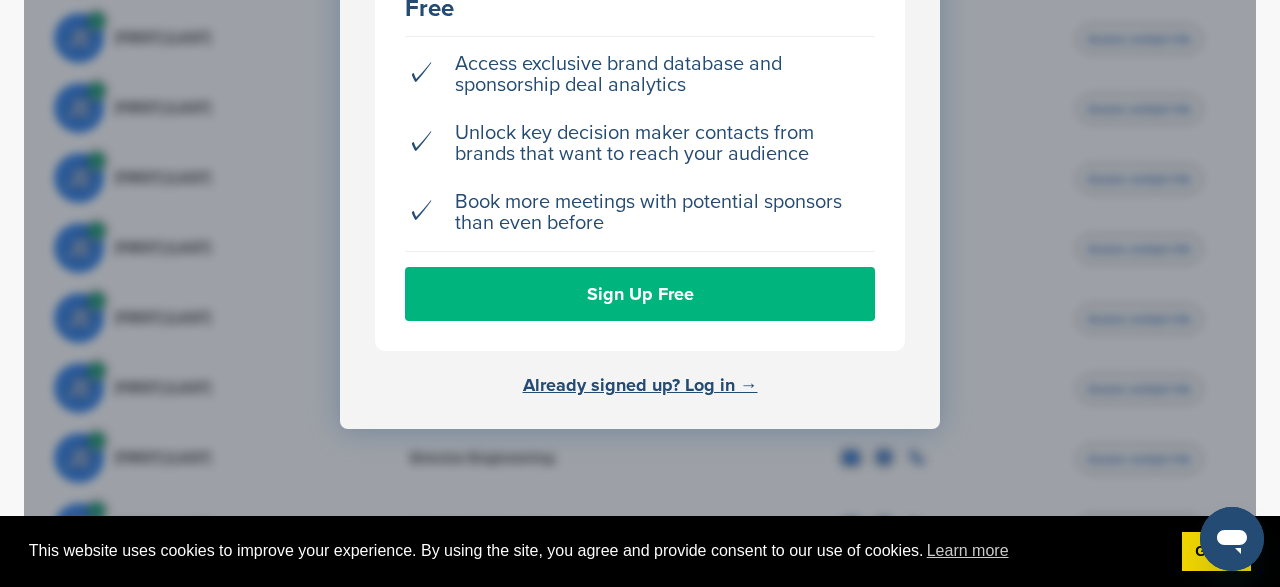 click on "Sign Up Free" at bounding box center (640, 294) 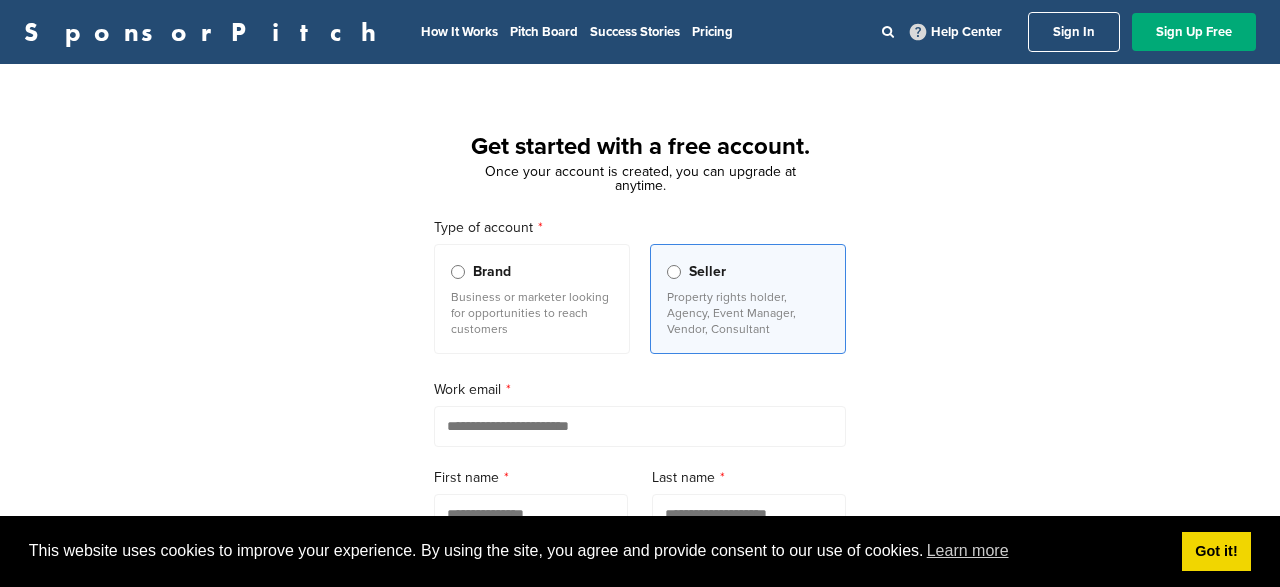 scroll, scrollTop: 0, scrollLeft: 0, axis: both 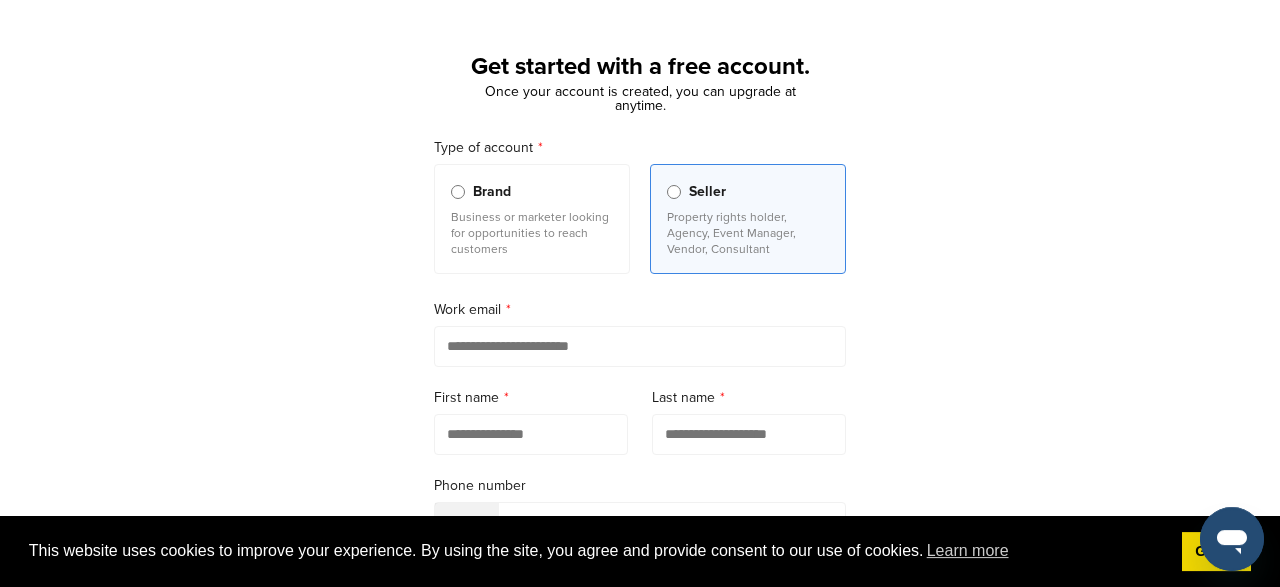 click on "Business or marketer looking for opportunities to reach customers" at bounding box center [532, 233] 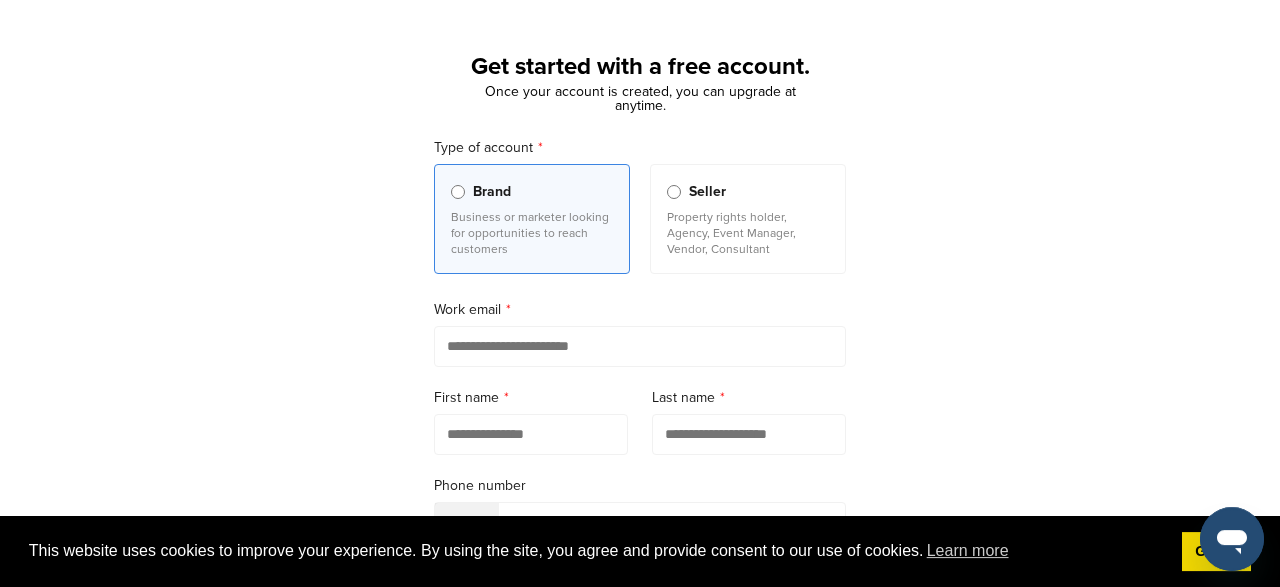 click on "Seller
Property rights holder, Agency, Event Manager, Vendor, Consultant" at bounding box center [748, 219] 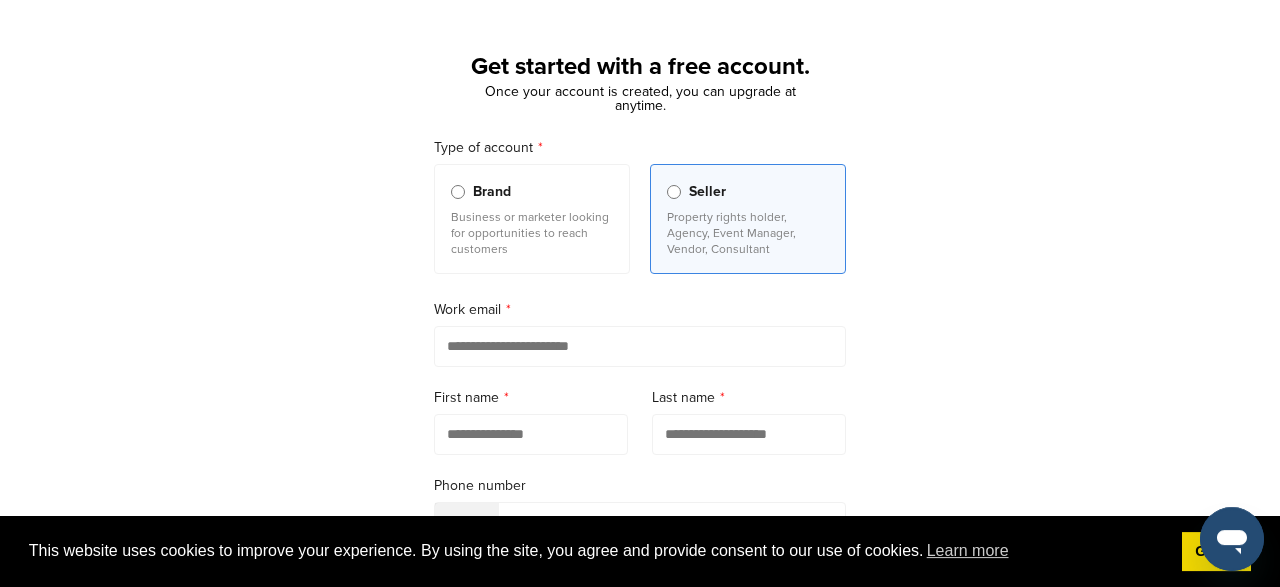 click on "Brand" at bounding box center [532, 192] 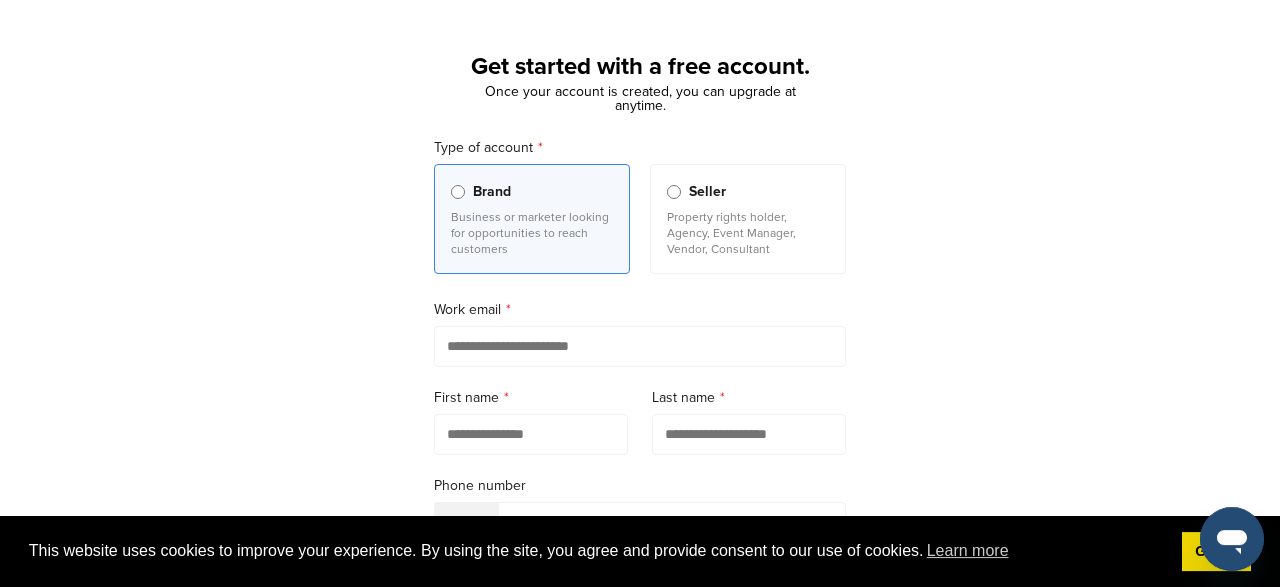 click on "Seller
Property rights holder, Agency, Event Manager, Vendor, Consultant" at bounding box center (748, 219) 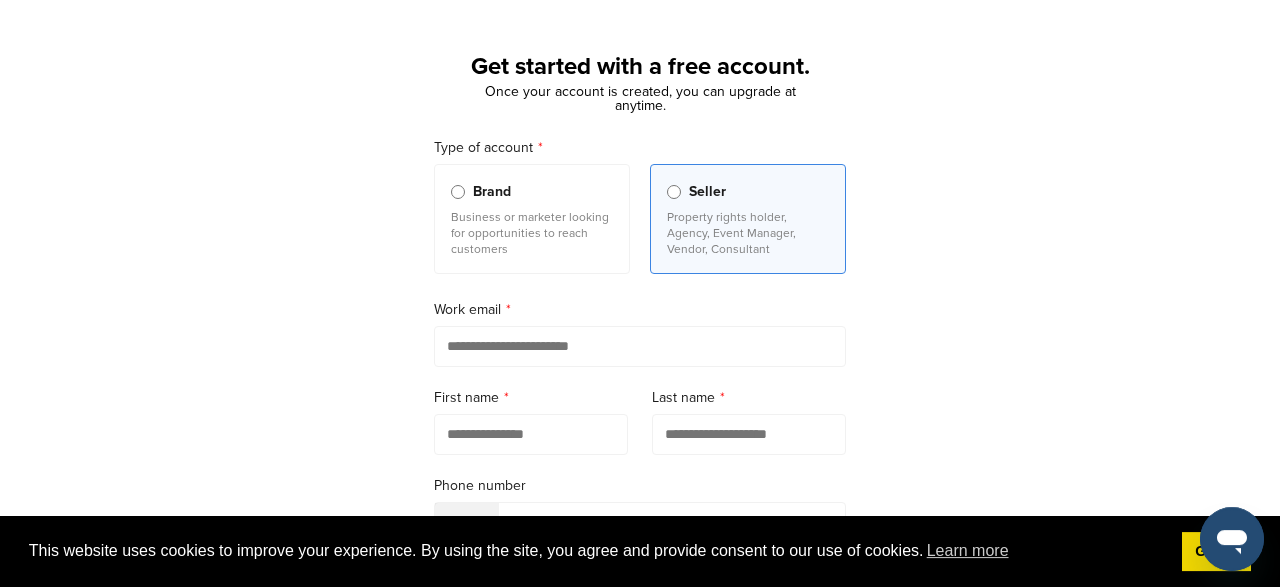 click on "Business or marketer looking for opportunities to reach customers" at bounding box center [532, 233] 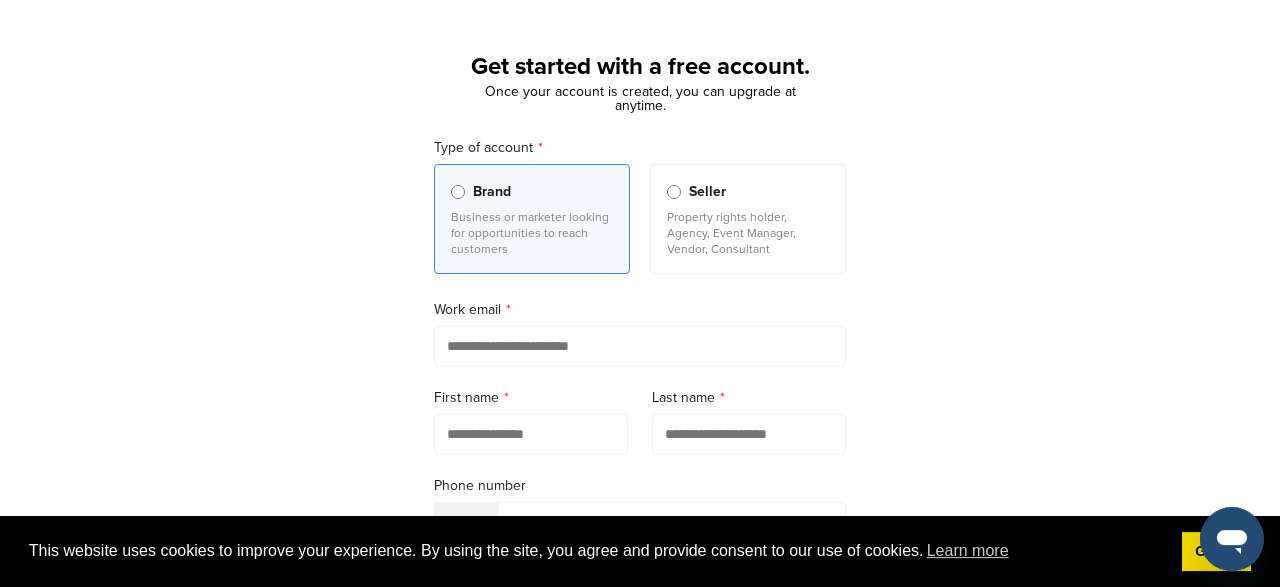click on "Property rights holder, Agency, Event Manager, Vendor, Consultant" at bounding box center (748, 233) 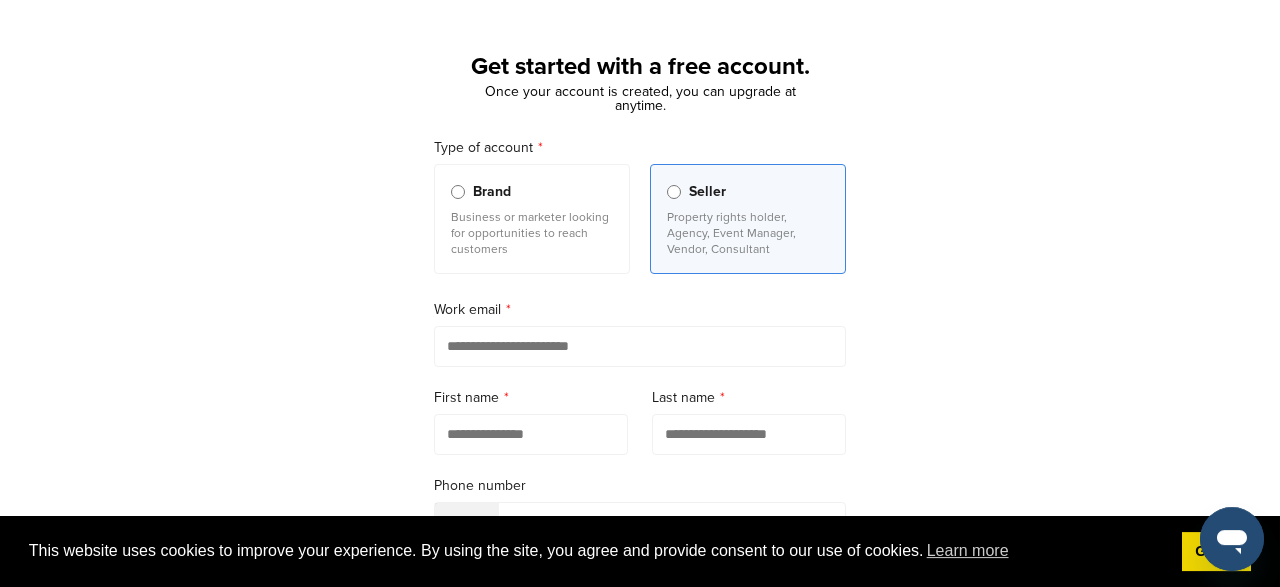 click on "Business or marketer looking for opportunities to reach customers" at bounding box center [532, 233] 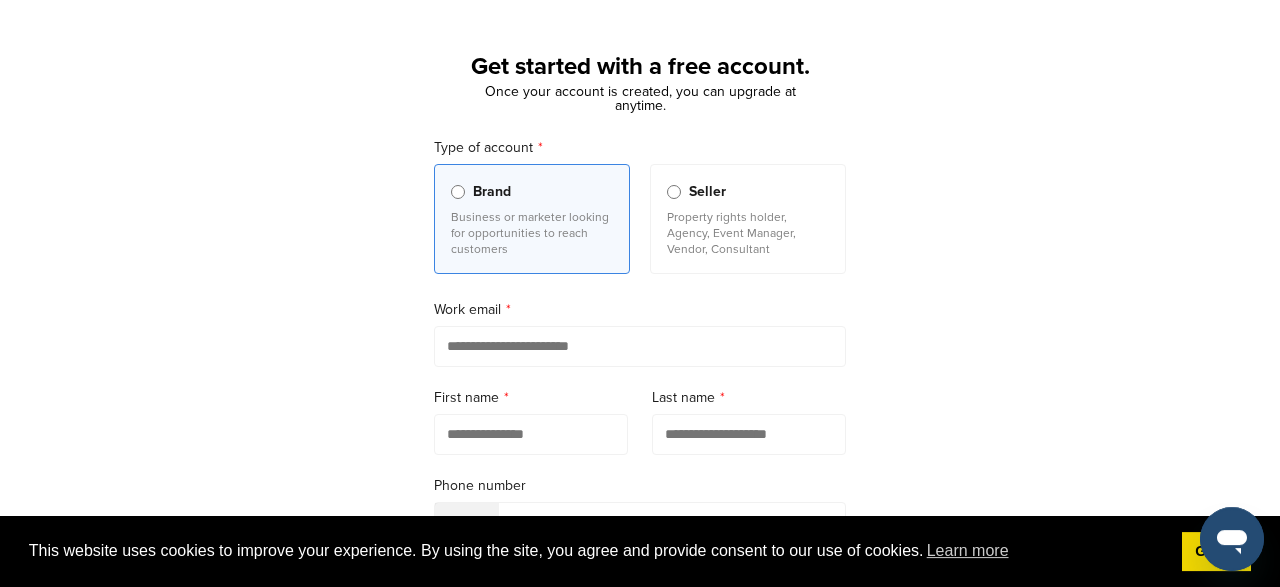 click at bounding box center [640, 346] 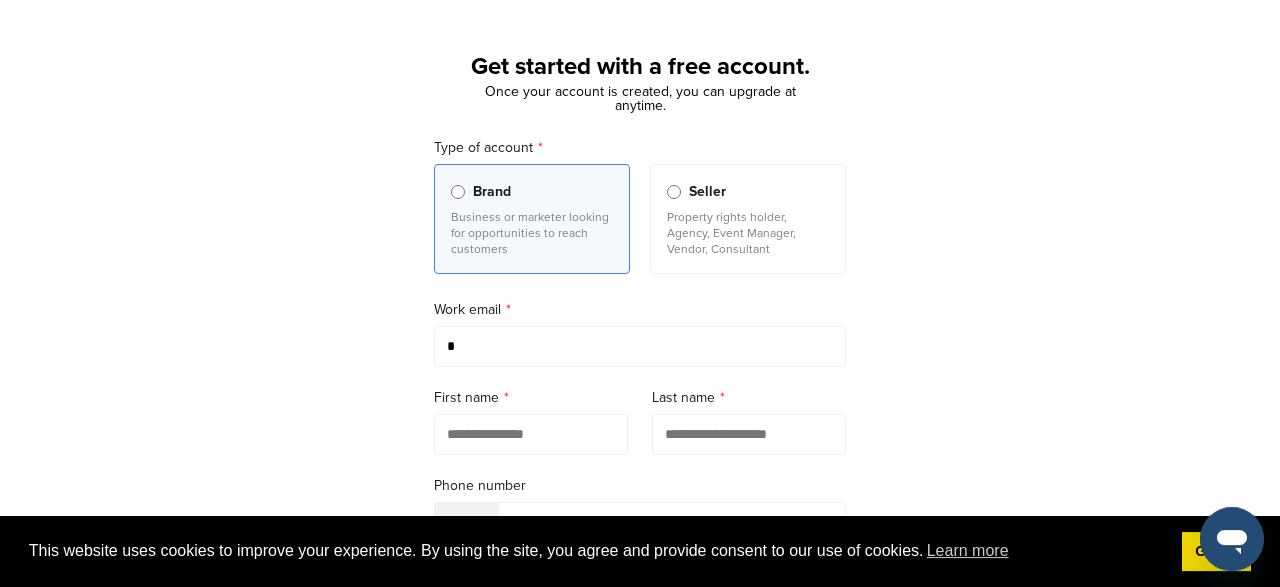 type on "**********" 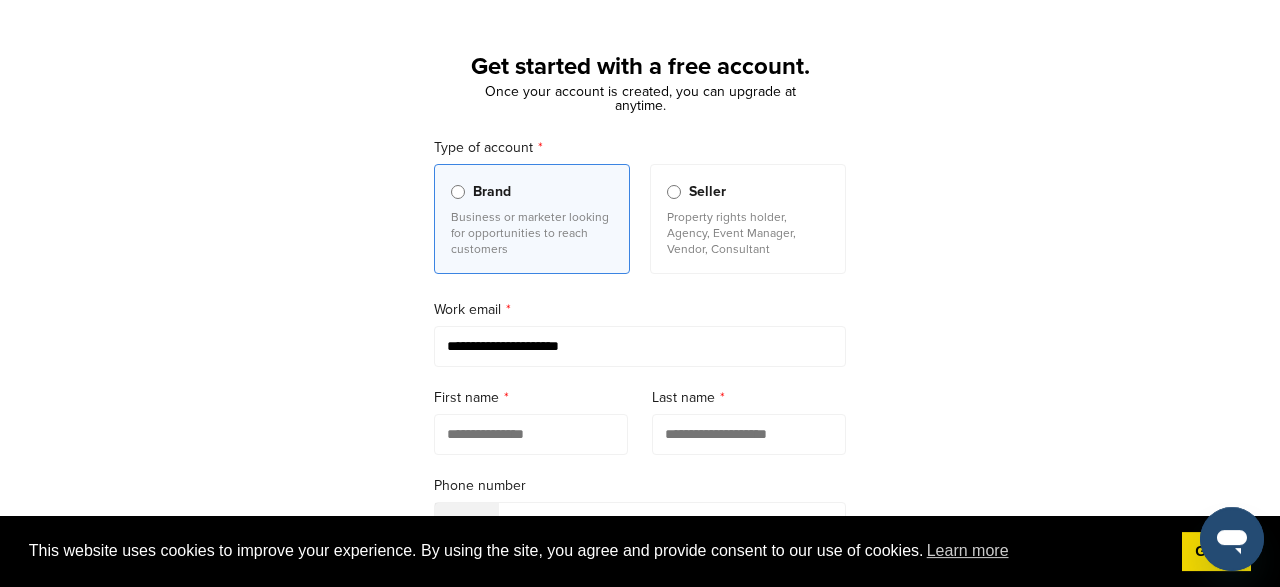 type on "******" 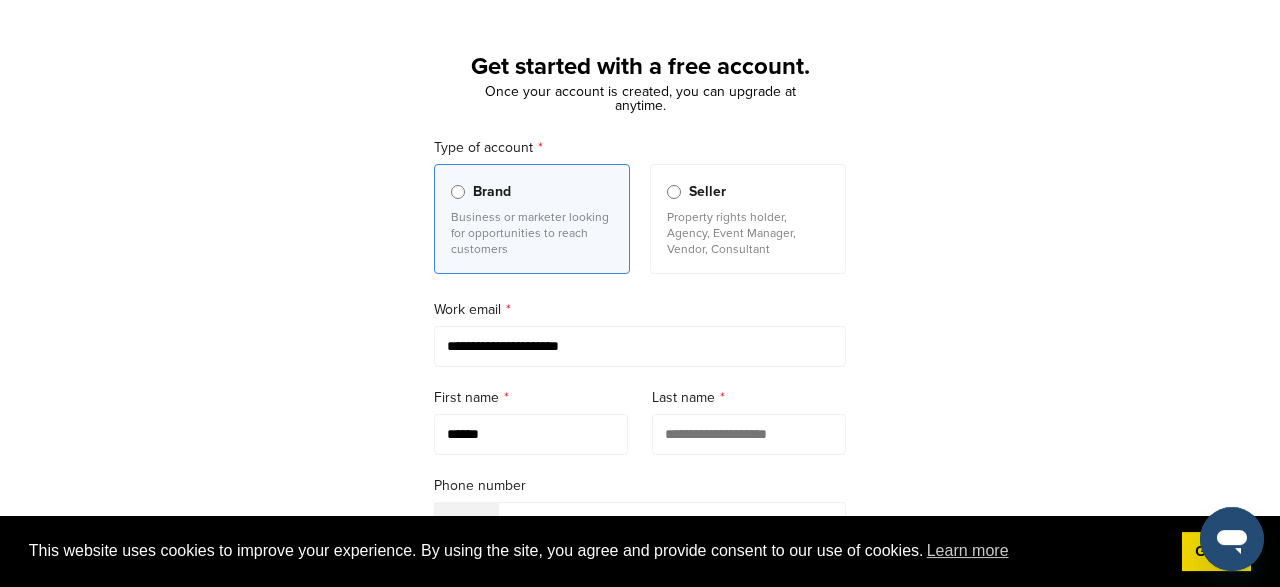 type on "****" 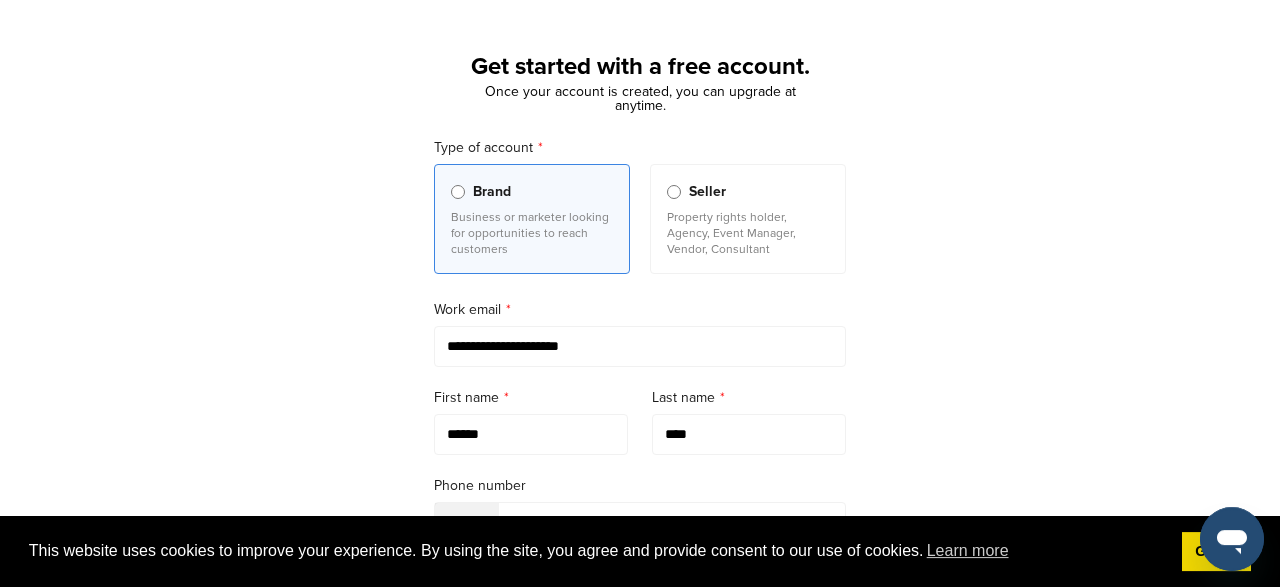 type on "**********" 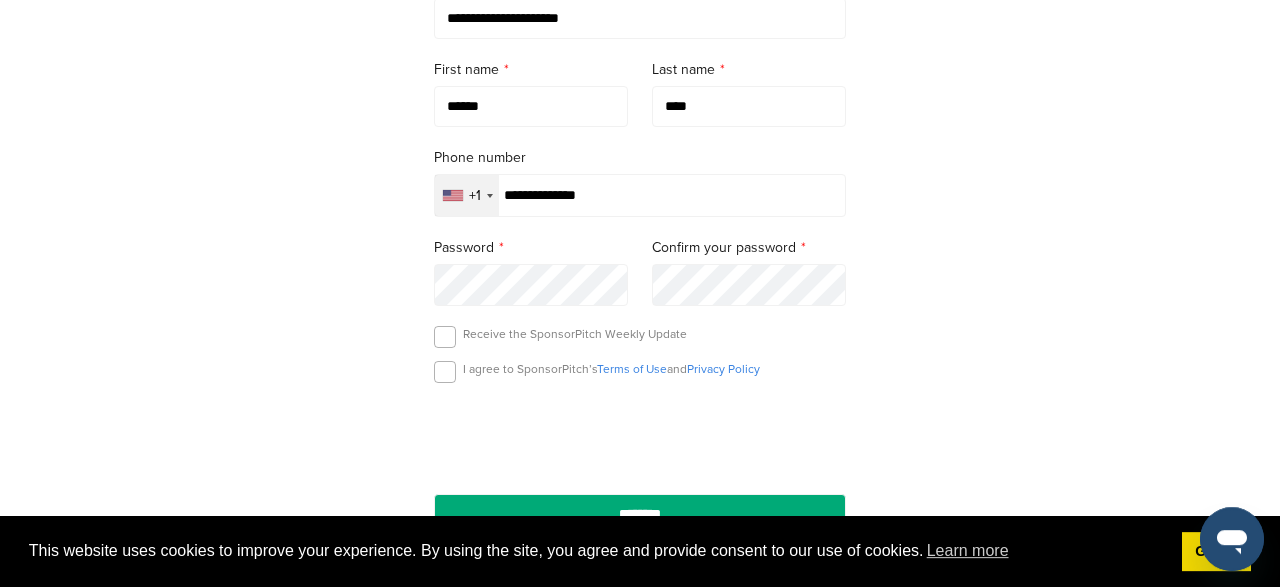 scroll, scrollTop: 411, scrollLeft: 0, axis: vertical 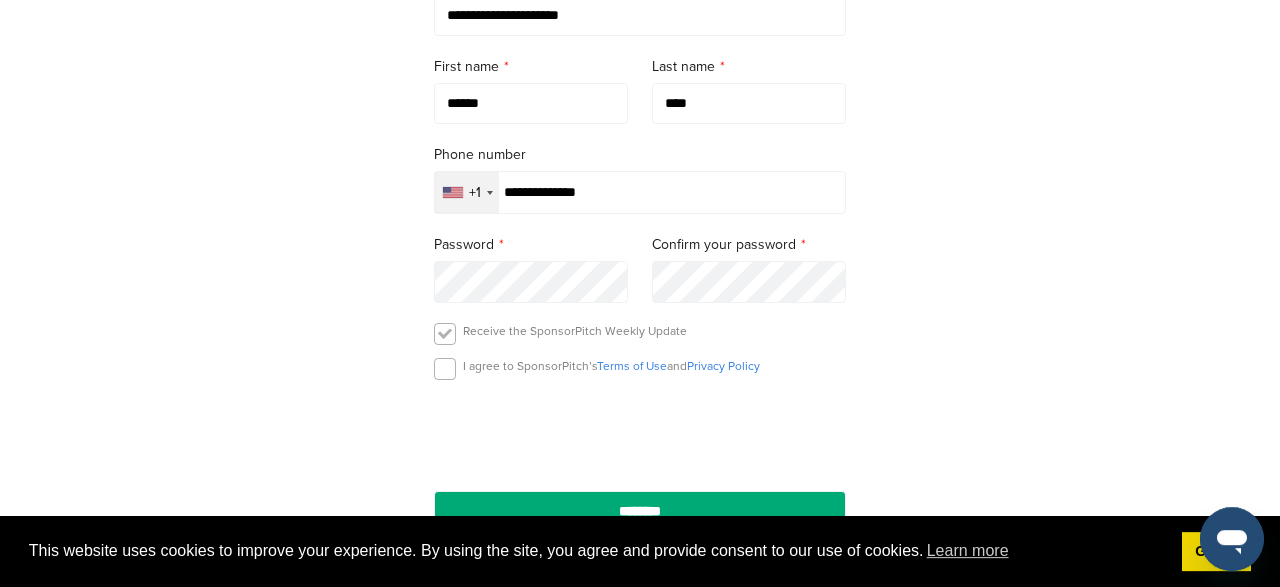 click at bounding box center (445, 334) 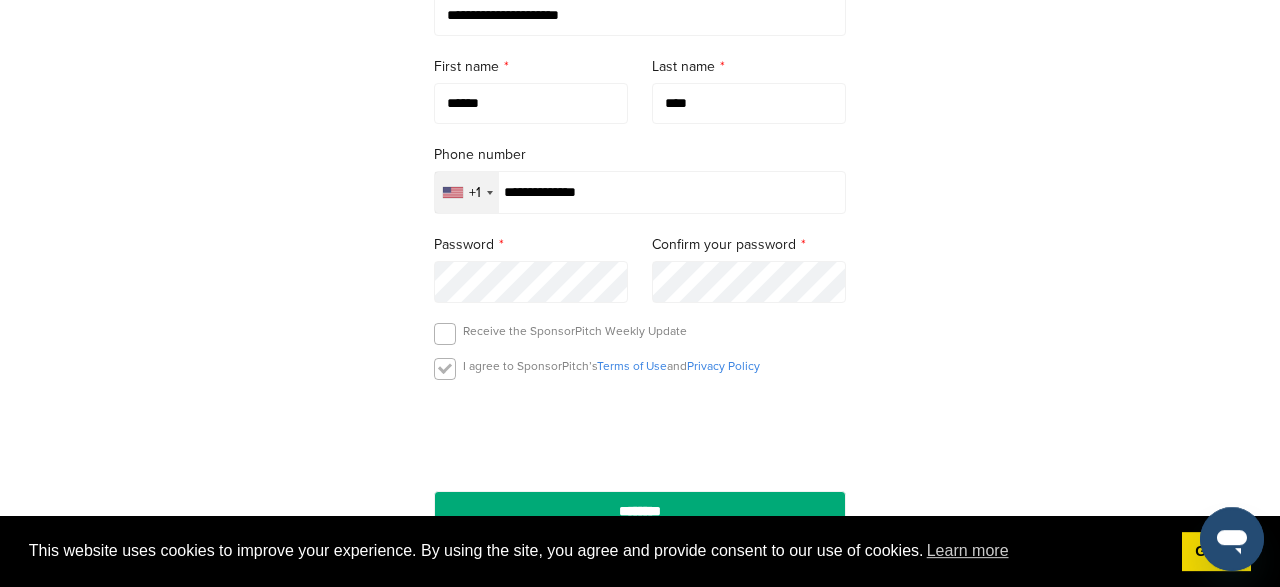 click at bounding box center (445, 369) 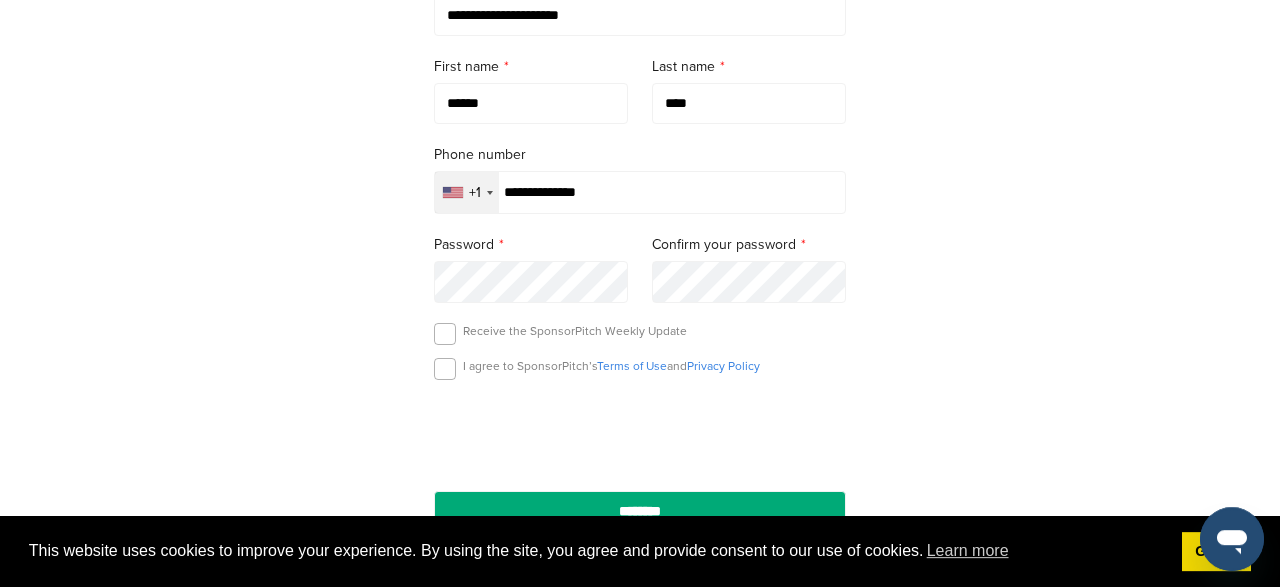 scroll, scrollTop: 452, scrollLeft: 0, axis: vertical 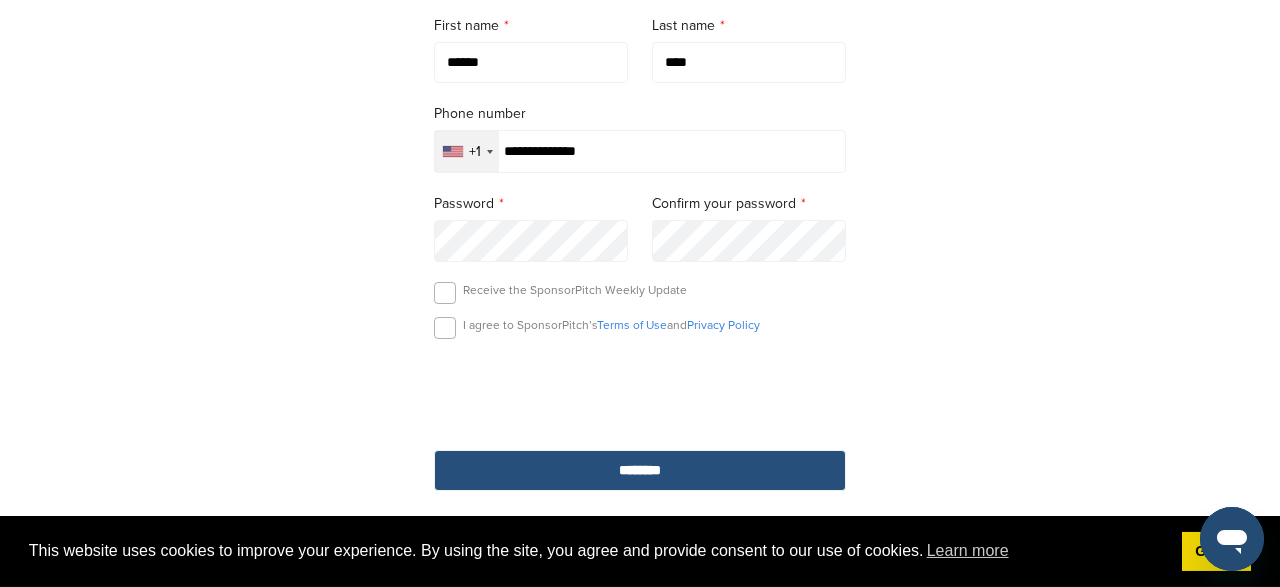 click on "********" at bounding box center [640, 470] 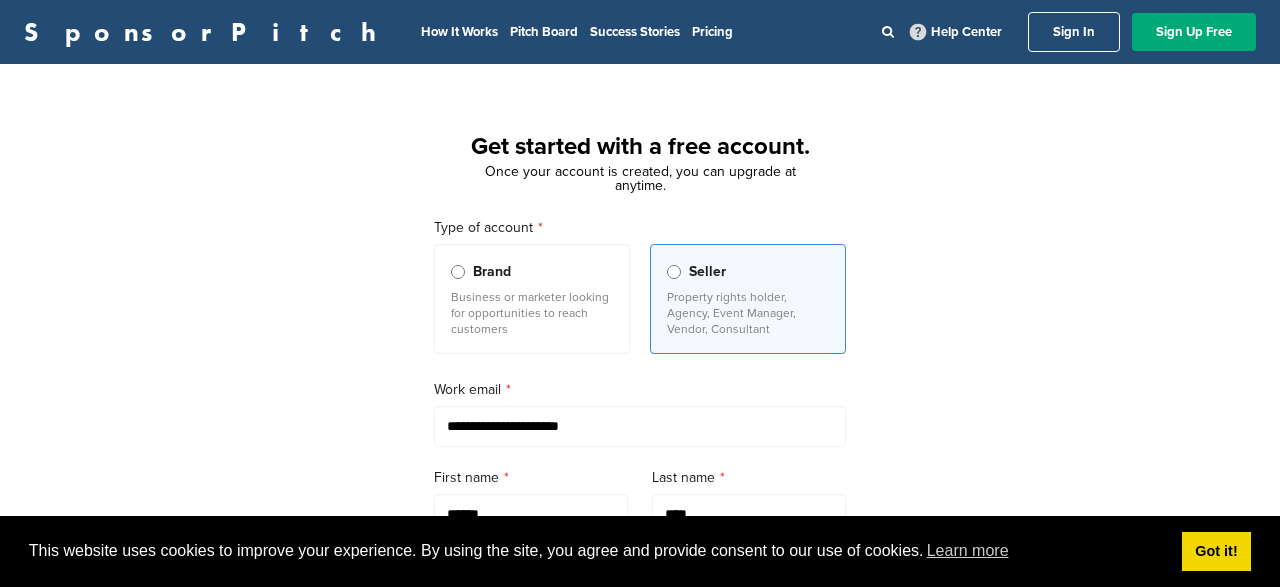 scroll, scrollTop: 0, scrollLeft: 0, axis: both 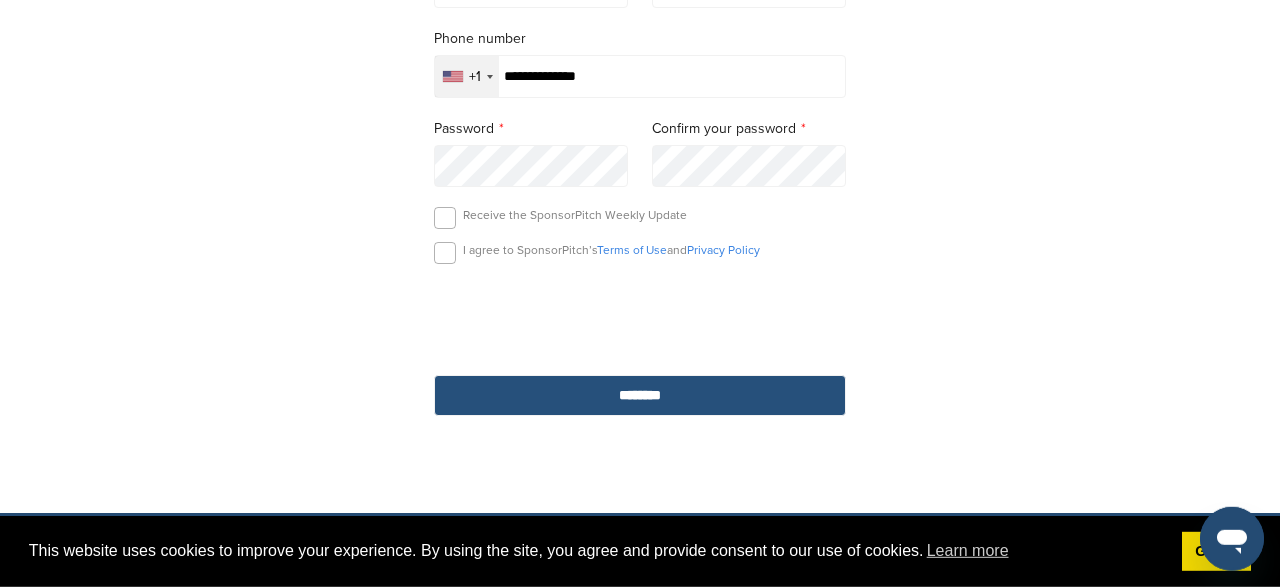click on "********" at bounding box center (640, 395) 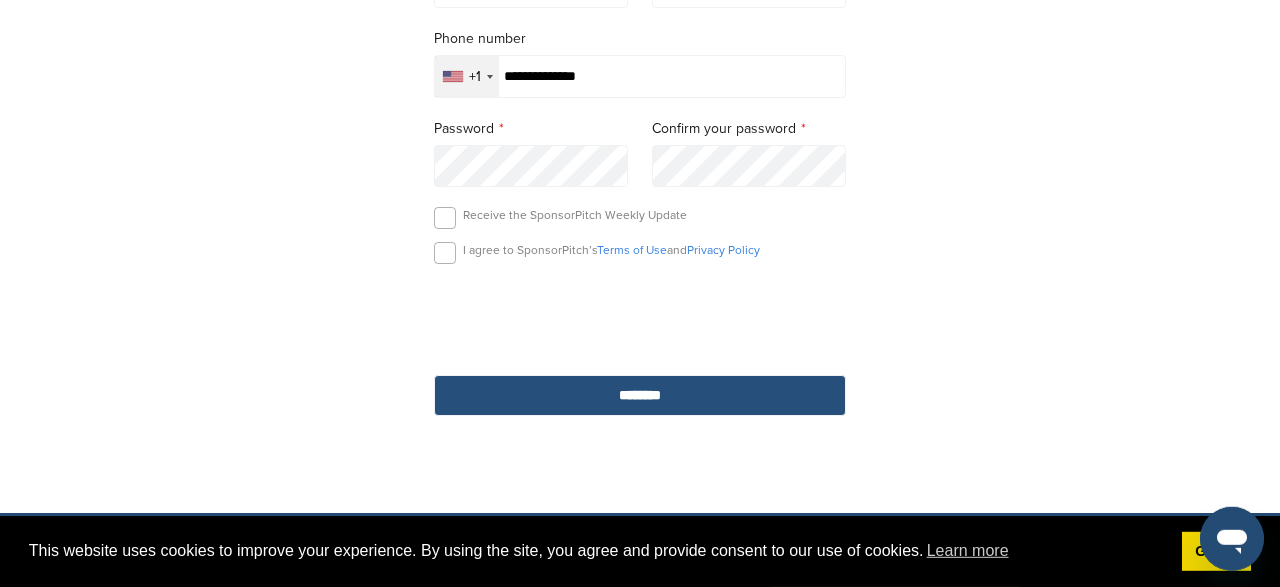 click on "********" at bounding box center (640, 395) 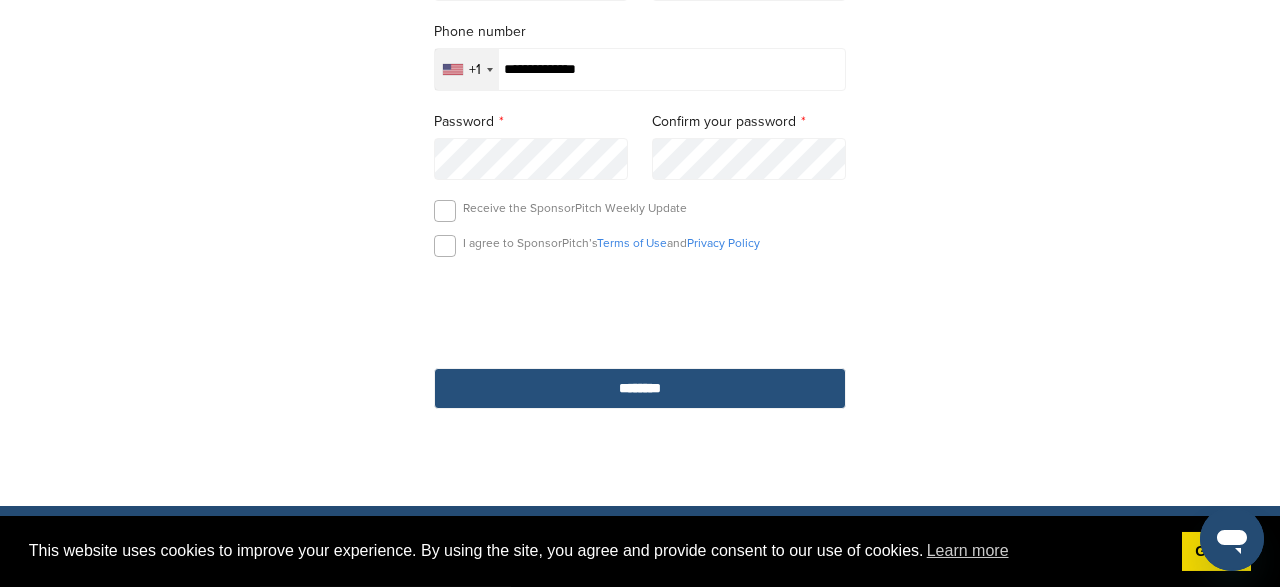 scroll, scrollTop: 522, scrollLeft: 0, axis: vertical 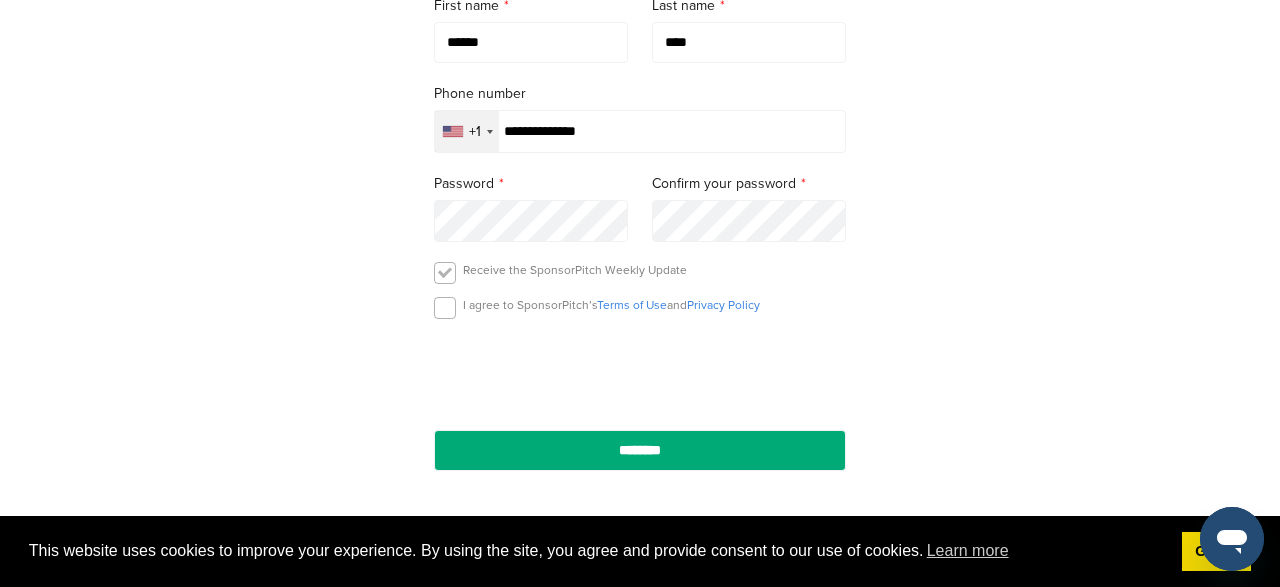 click at bounding box center (445, 273) 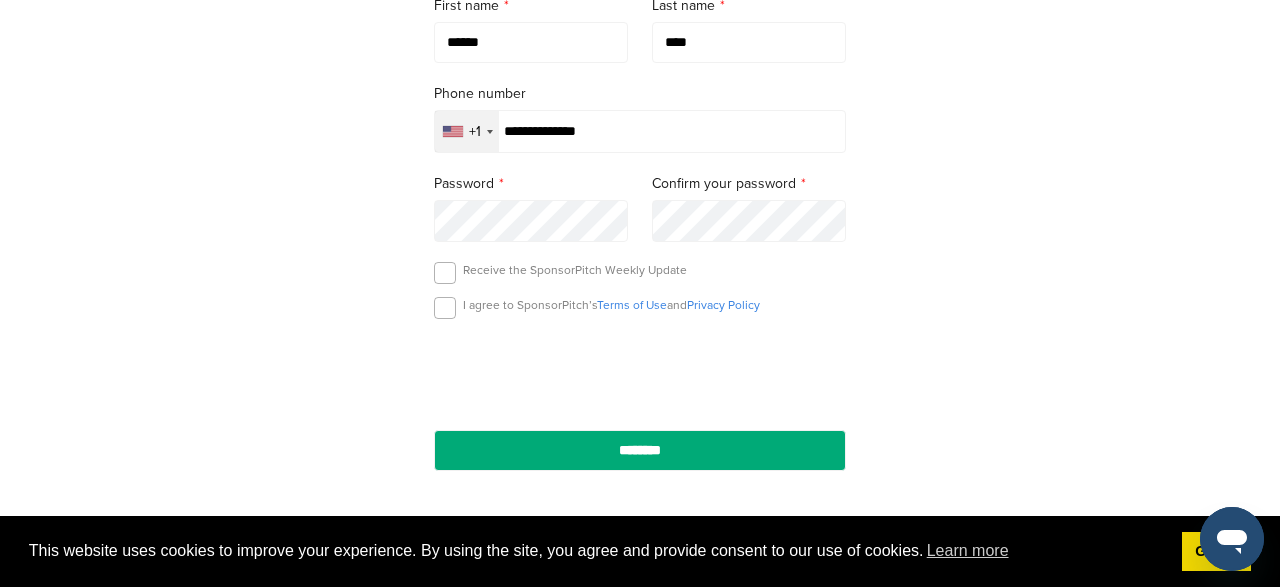 click on "I agree to SponsorPitch’s  Terms of Use  and  Privacy Policy" at bounding box center [640, 312] 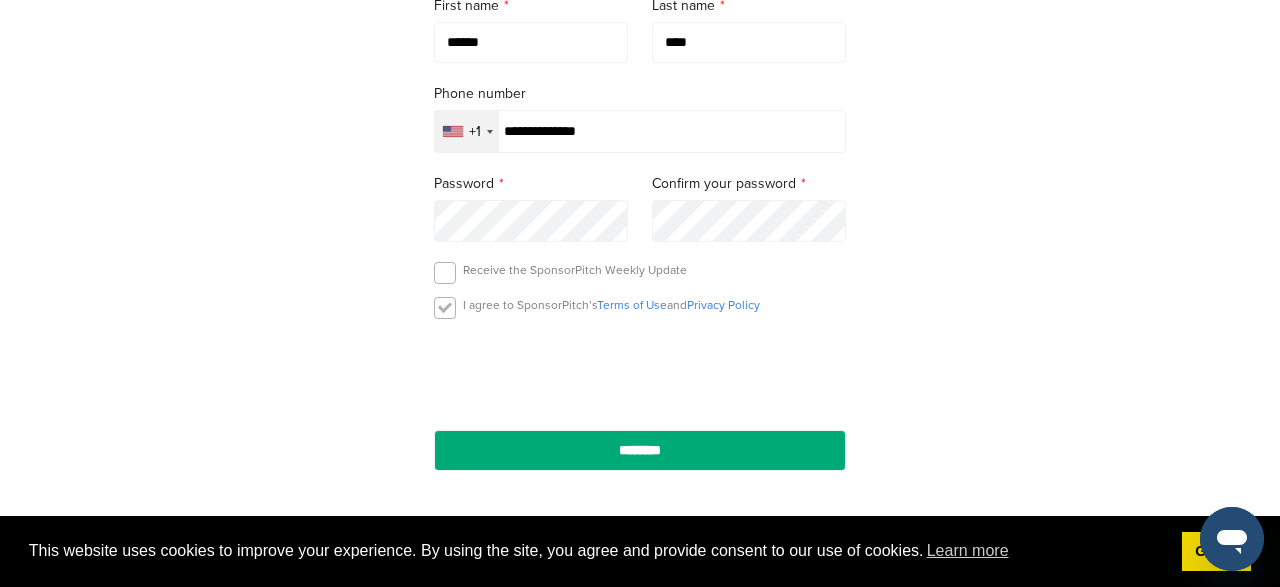 click at bounding box center (445, 308) 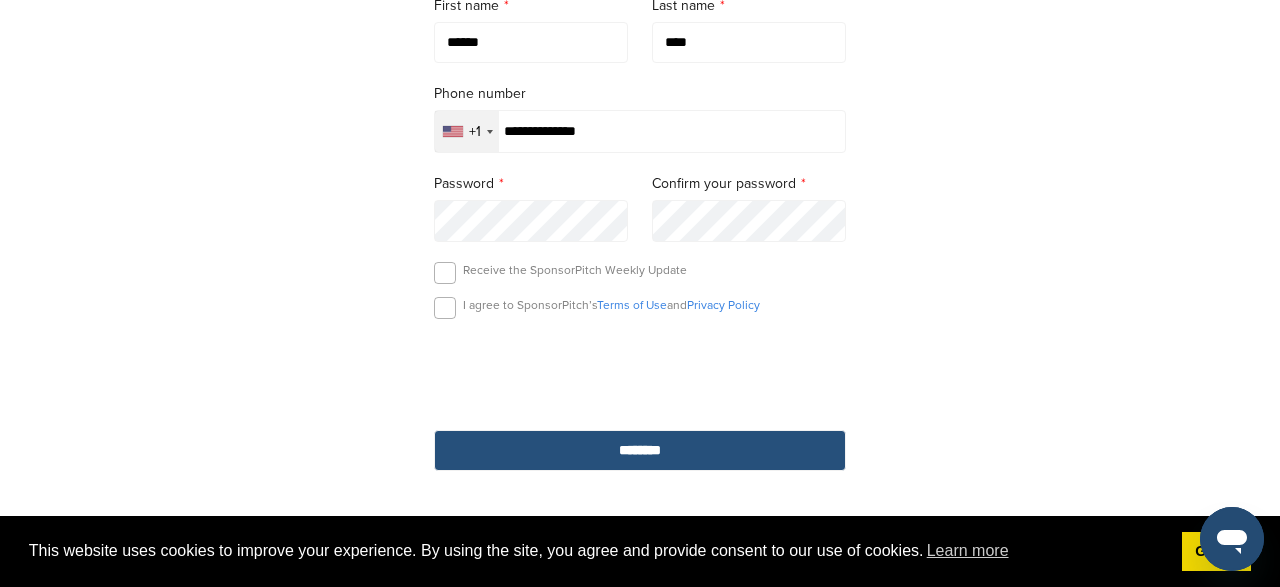 click on "********" at bounding box center (640, 450) 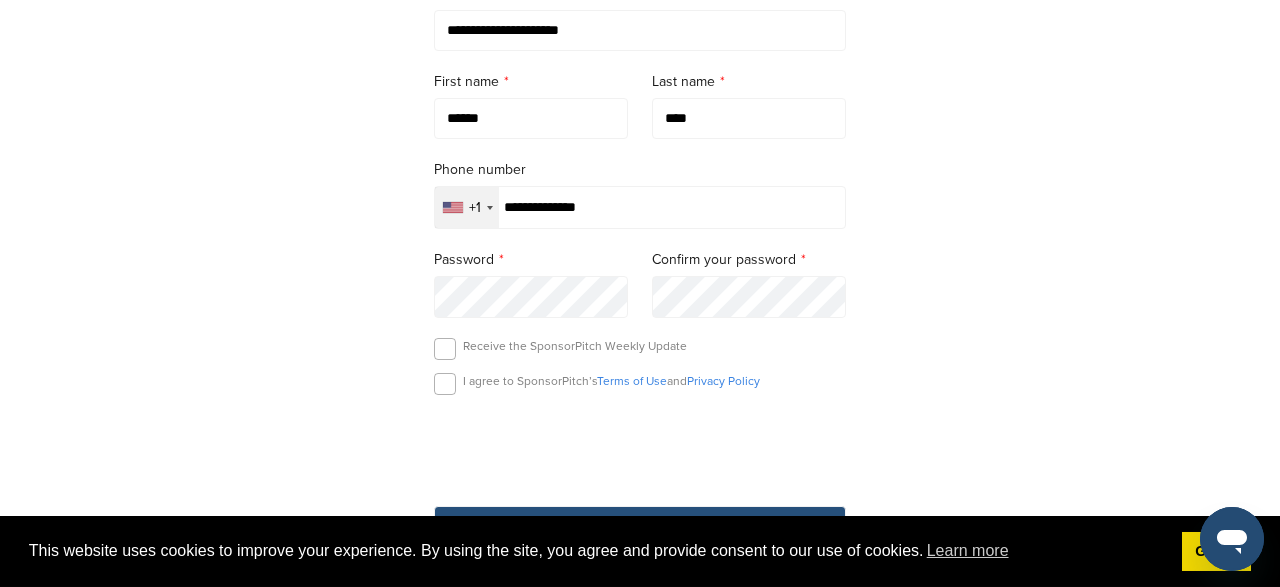 scroll, scrollTop: 473, scrollLeft: 0, axis: vertical 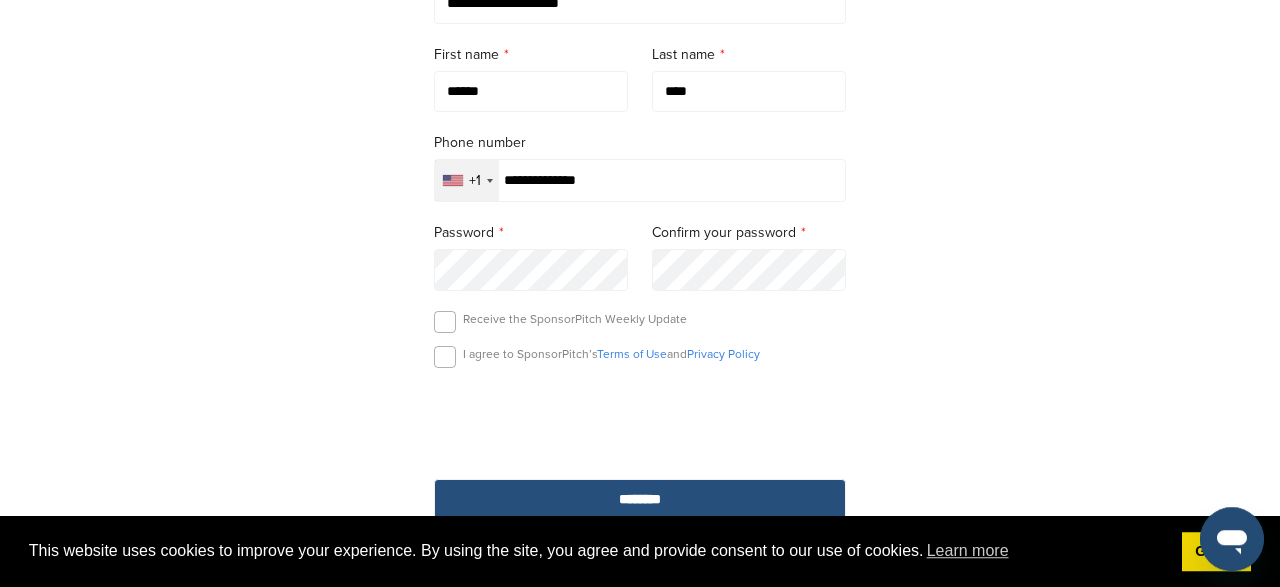 click on "********" at bounding box center [640, 499] 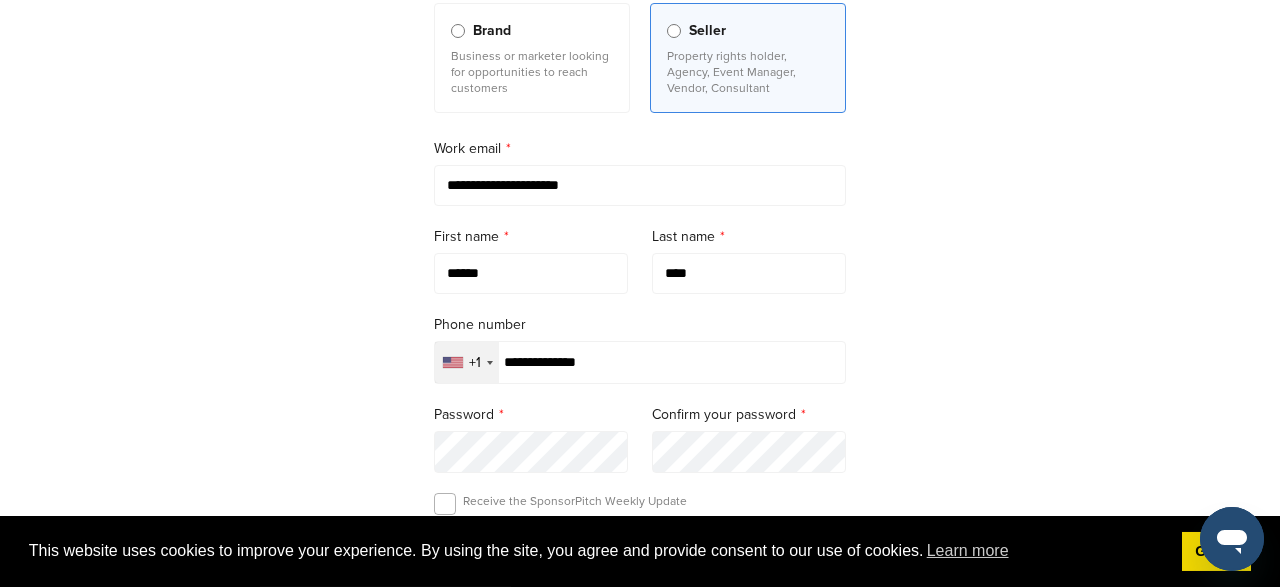 scroll, scrollTop: 285, scrollLeft: 0, axis: vertical 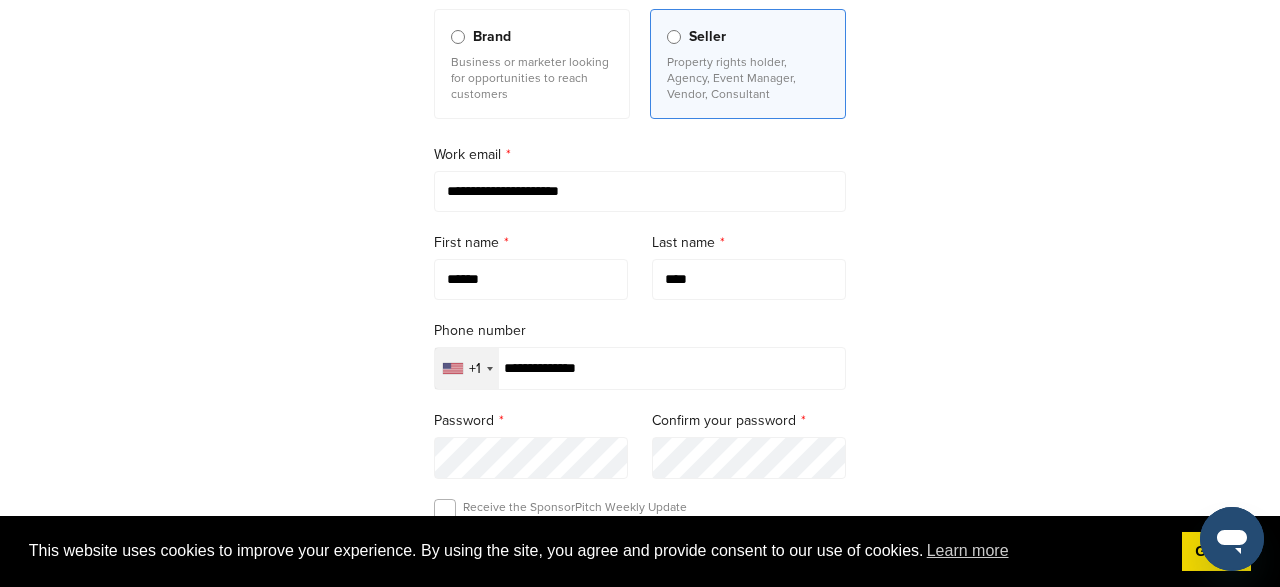 click on "**********" at bounding box center (640, 191) 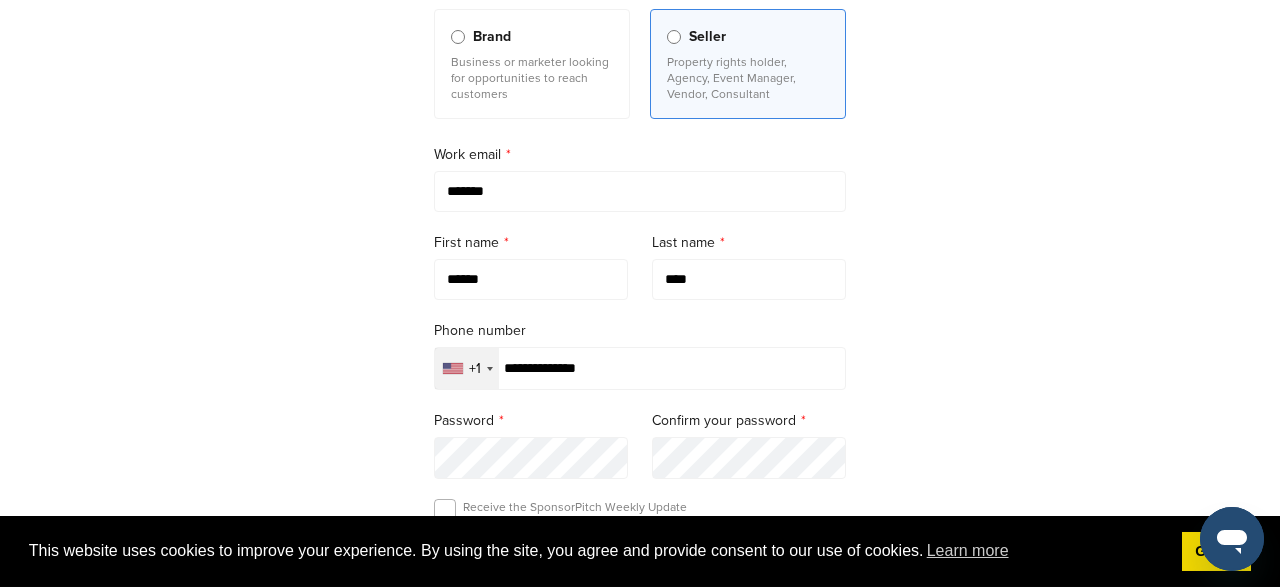 type on "********" 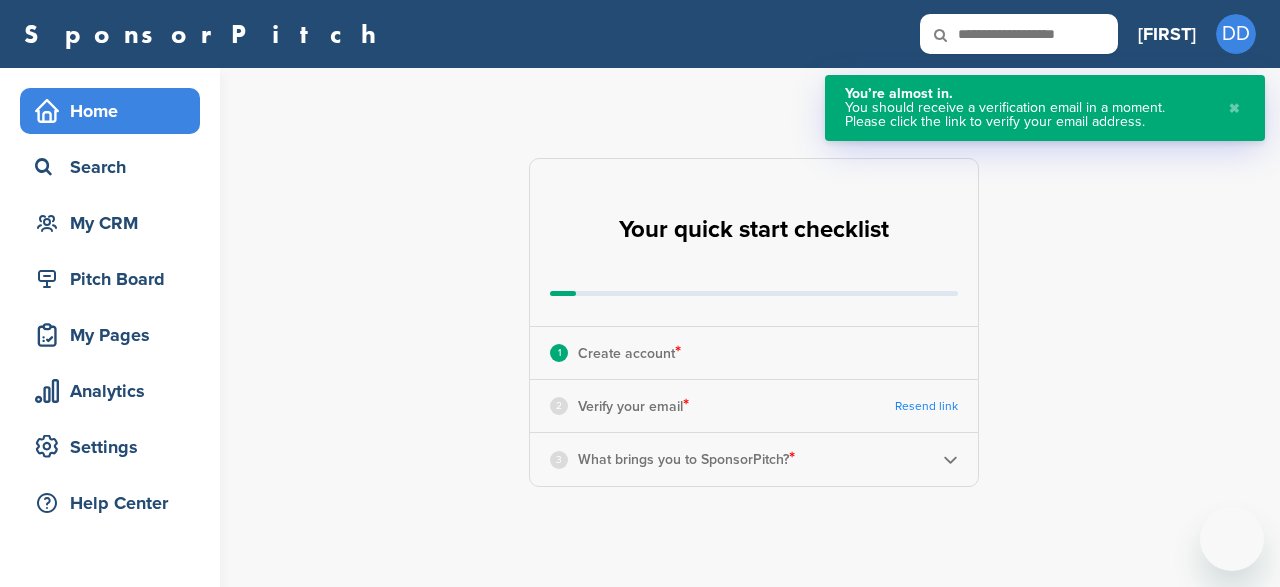 scroll, scrollTop: 0, scrollLeft: 0, axis: both 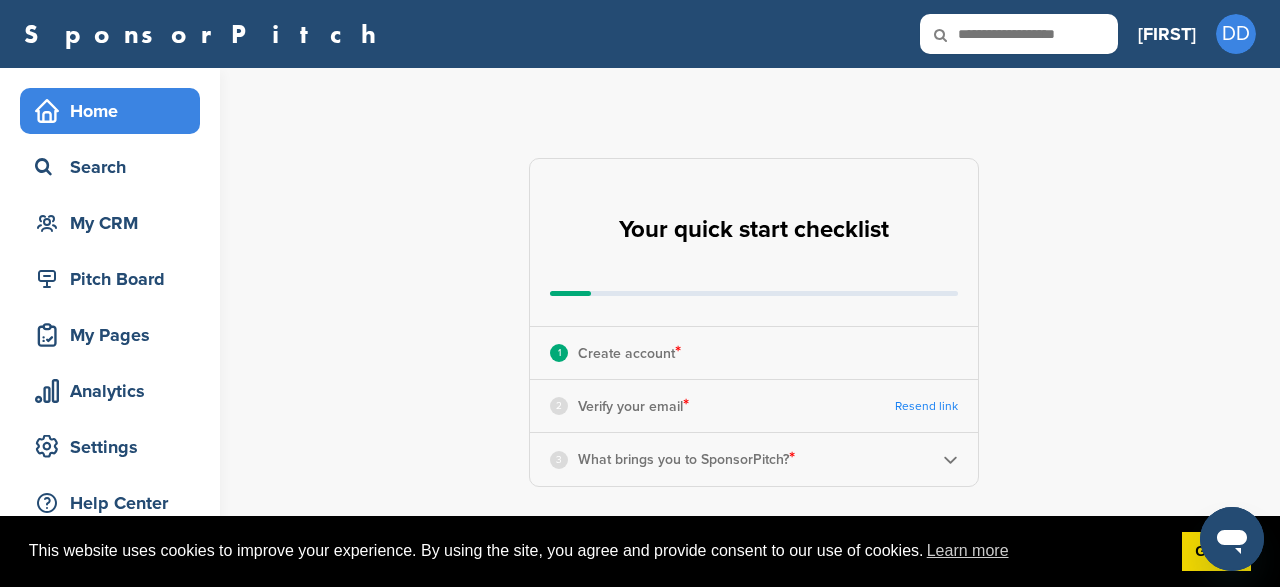 click on "Create account
*" at bounding box center (629, 353) 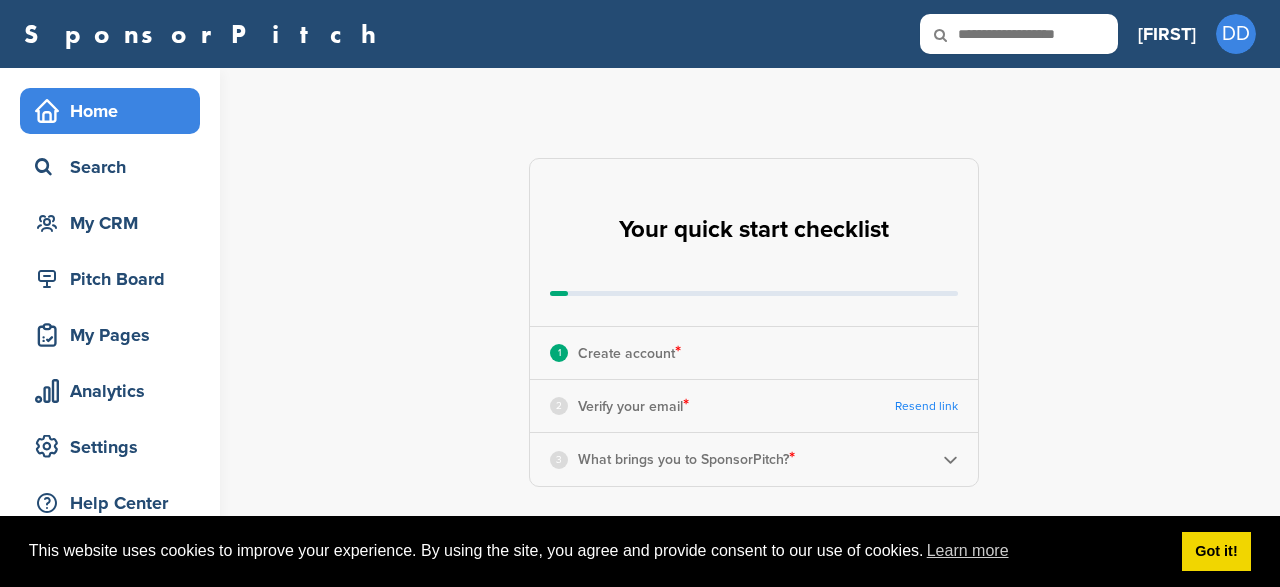 scroll, scrollTop: 0, scrollLeft: 0, axis: both 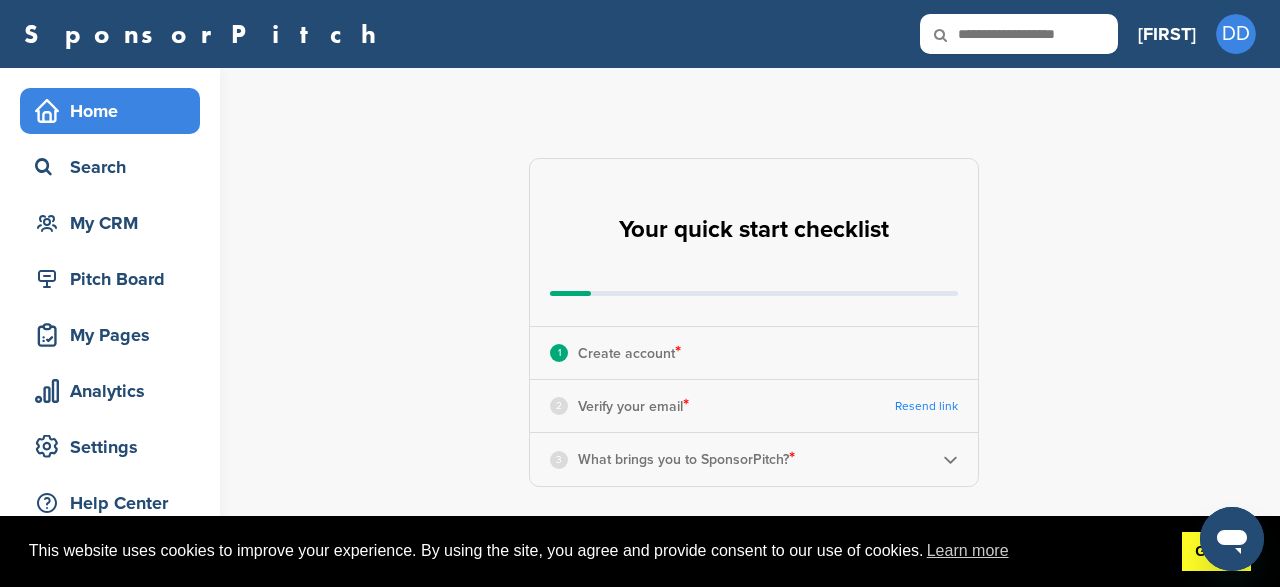 click on "Got it!" at bounding box center [1216, 552] 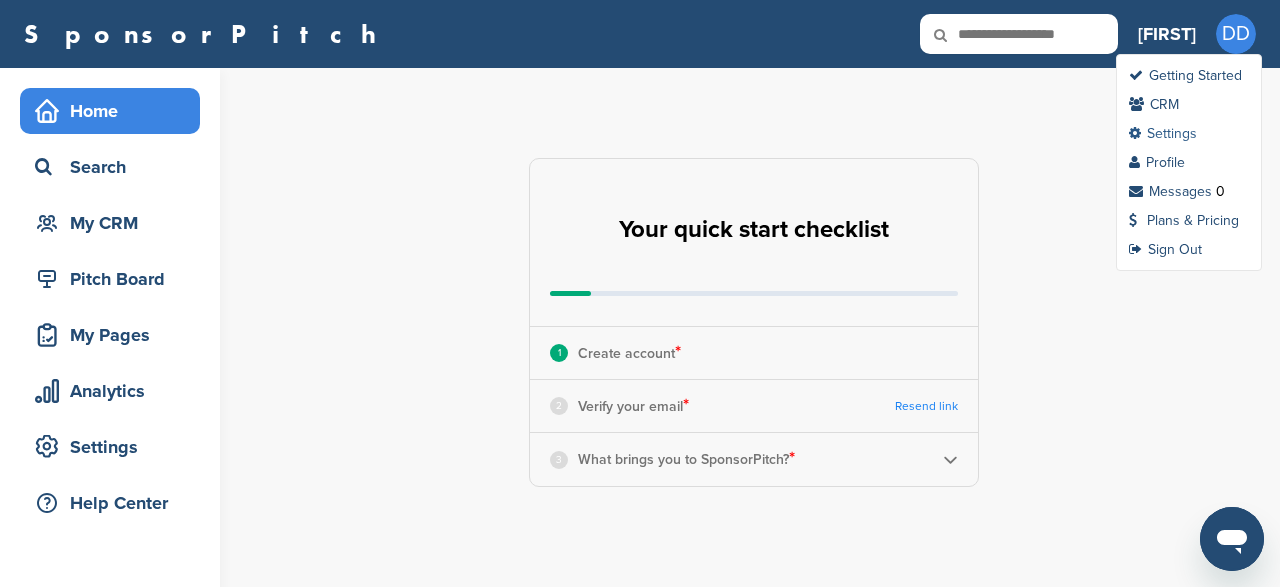 click on "Settings" at bounding box center (1163, 133) 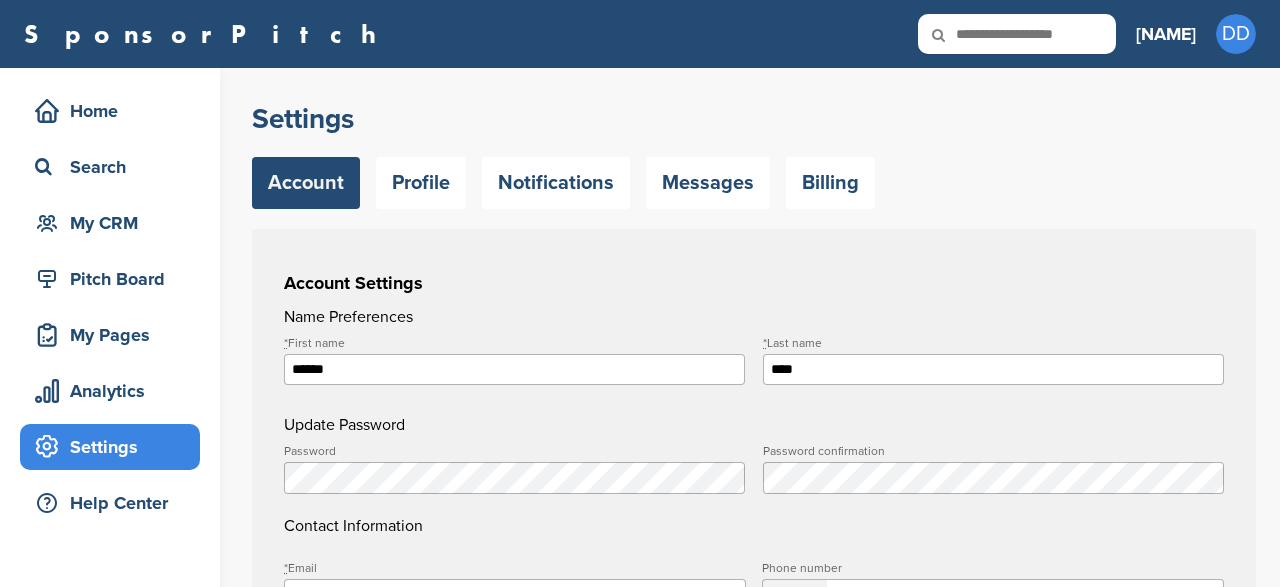 scroll, scrollTop: 0, scrollLeft: 0, axis: both 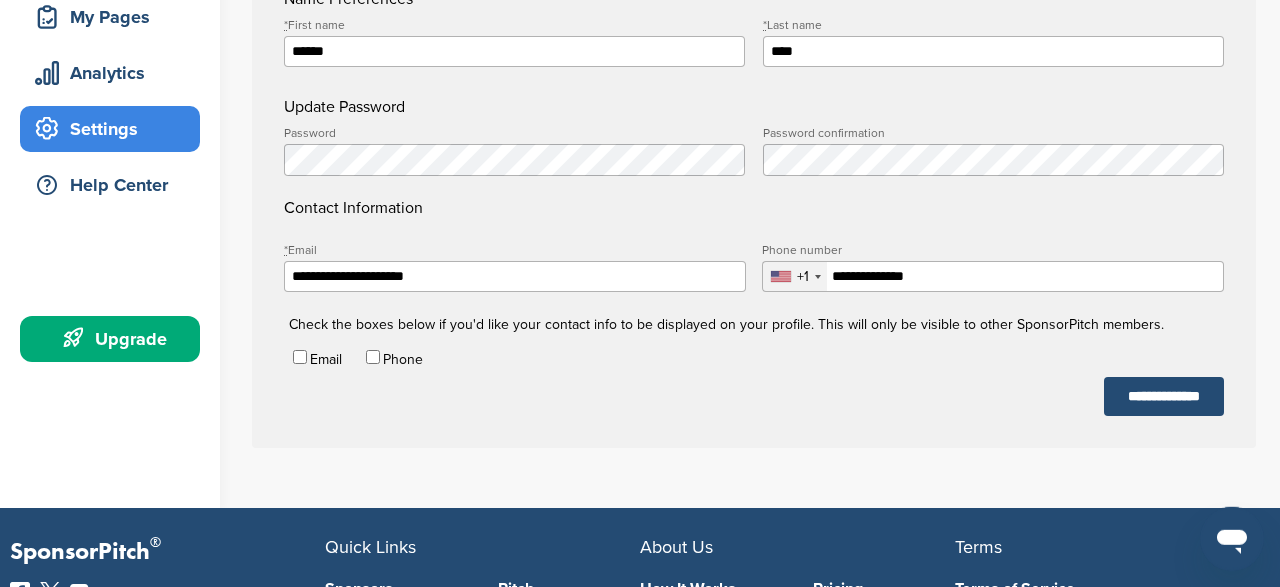 click on "**********" at bounding box center [515, 276] 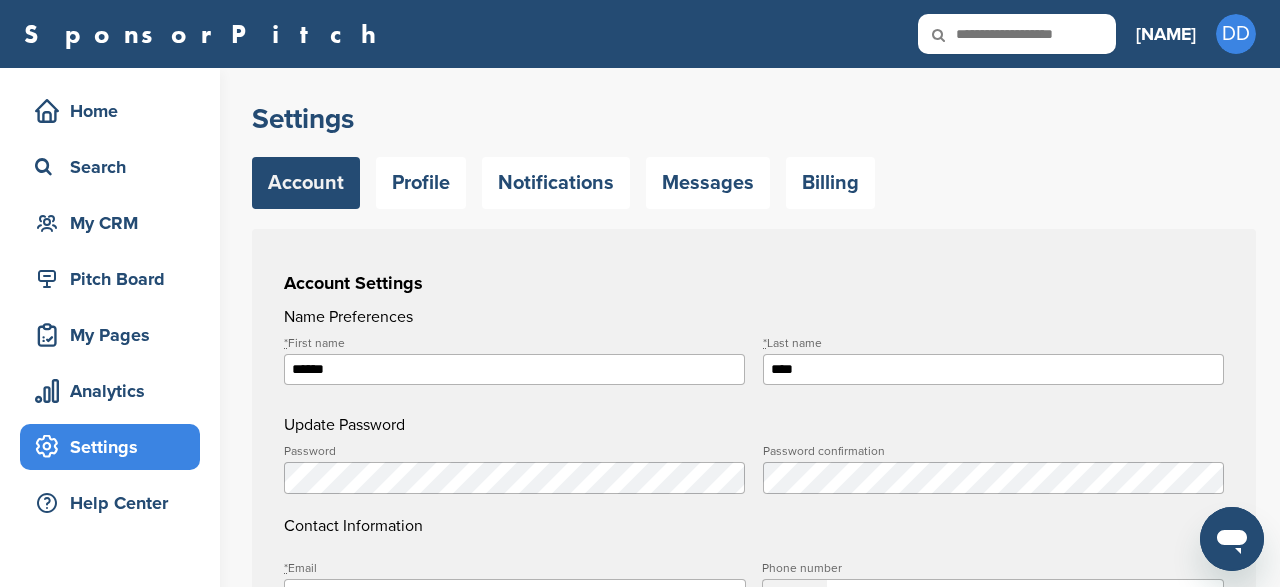 scroll, scrollTop: 114, scrollLeft: 0, axis: vertical 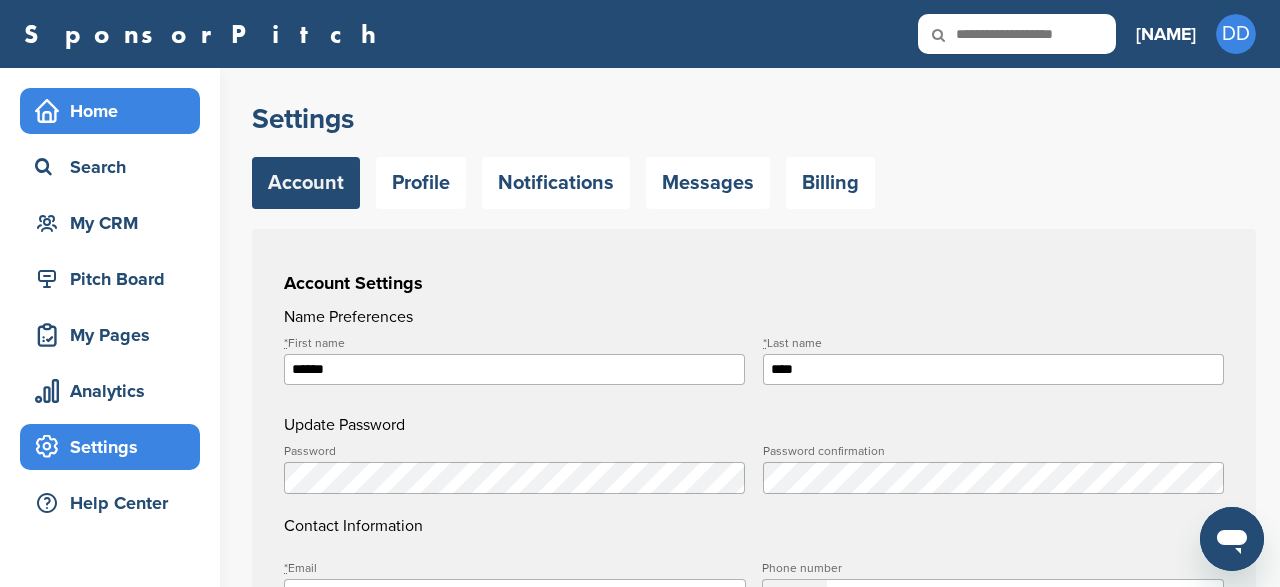 click on "Home" at bounding box center (115, 111) 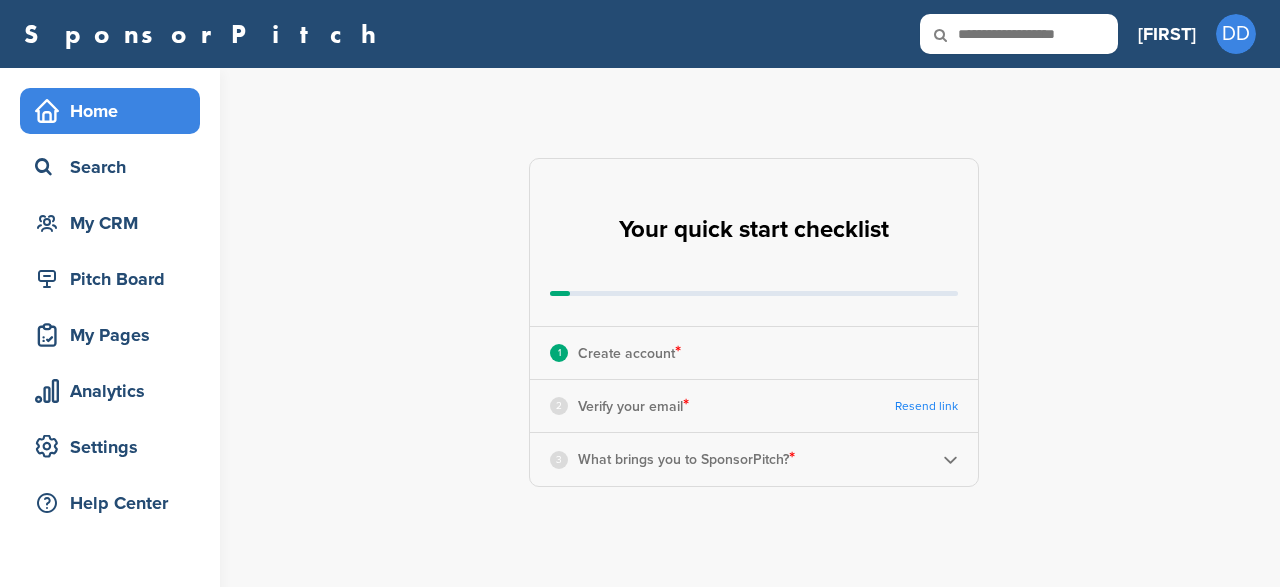 scroll, scrollTop: 0, scrollLeft: 0, axis: both 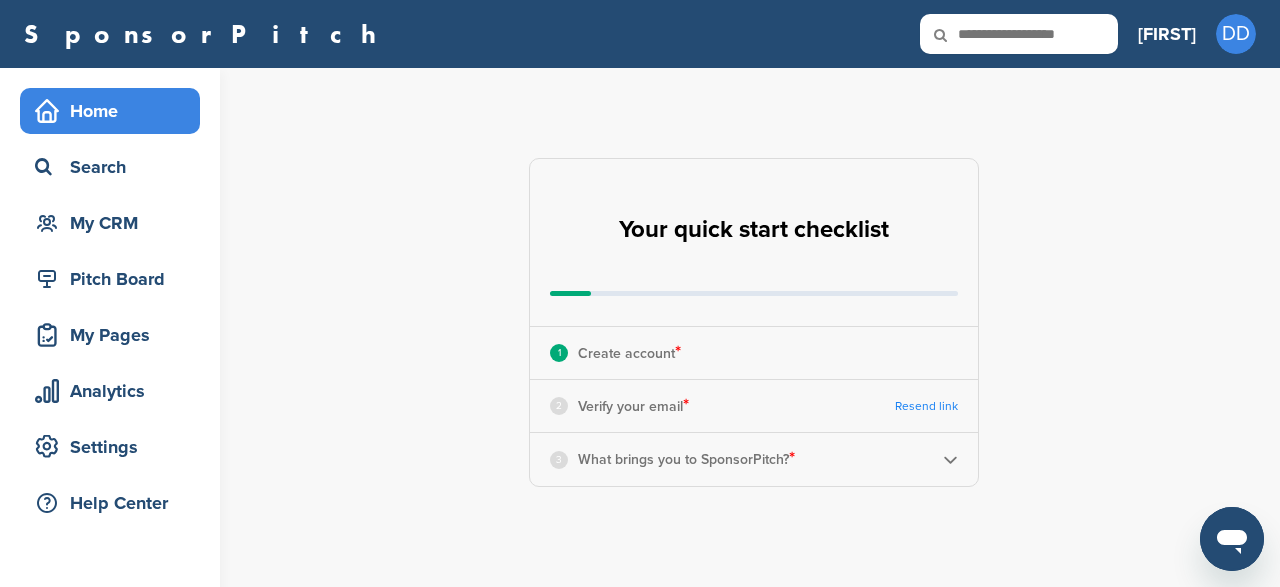 click on "3
What brings you to SponsorPitch?
*" at bounding box center [754, 459] 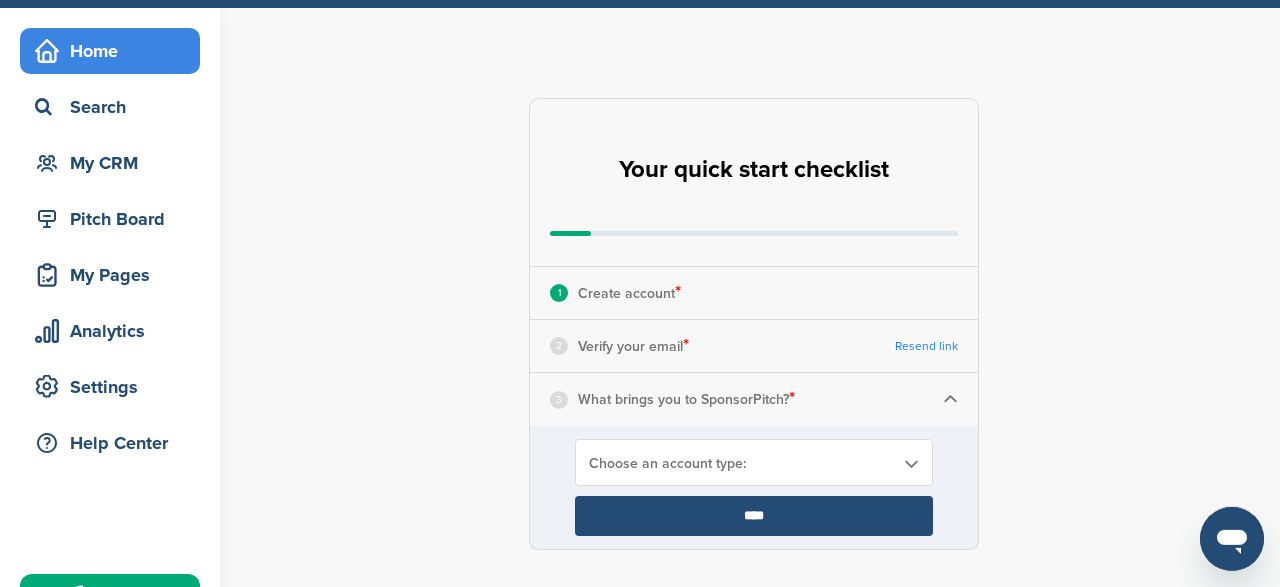 scroll, scrollTop: 64, scrollLeft: 0, axis: vertical 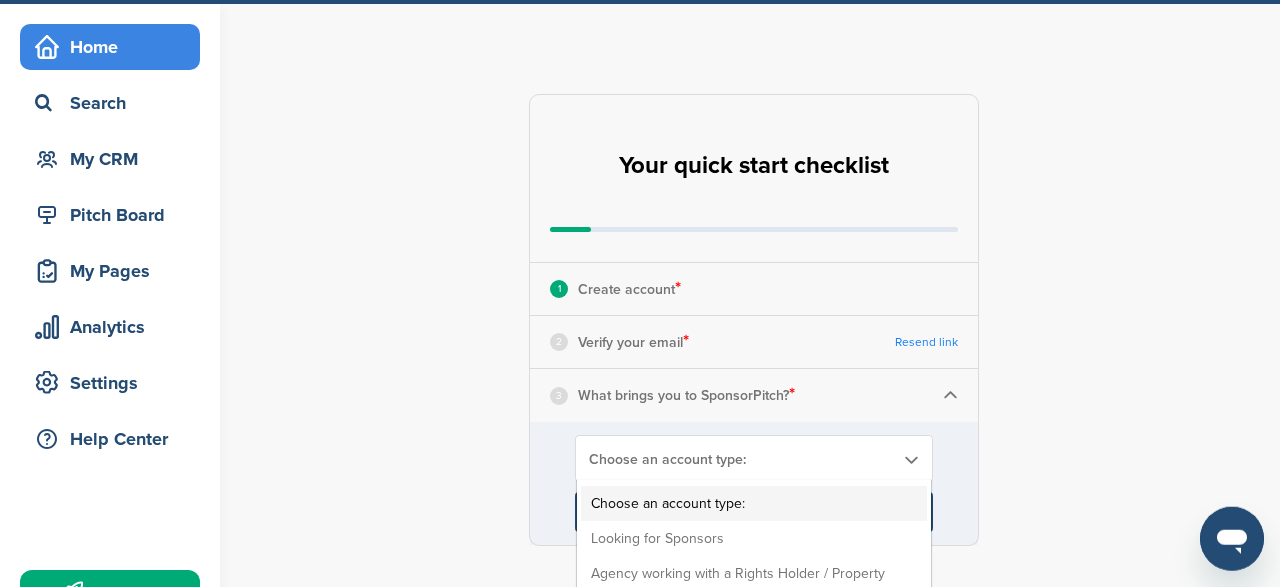click on "Choose an account type:" at bounding box center (741, 459) 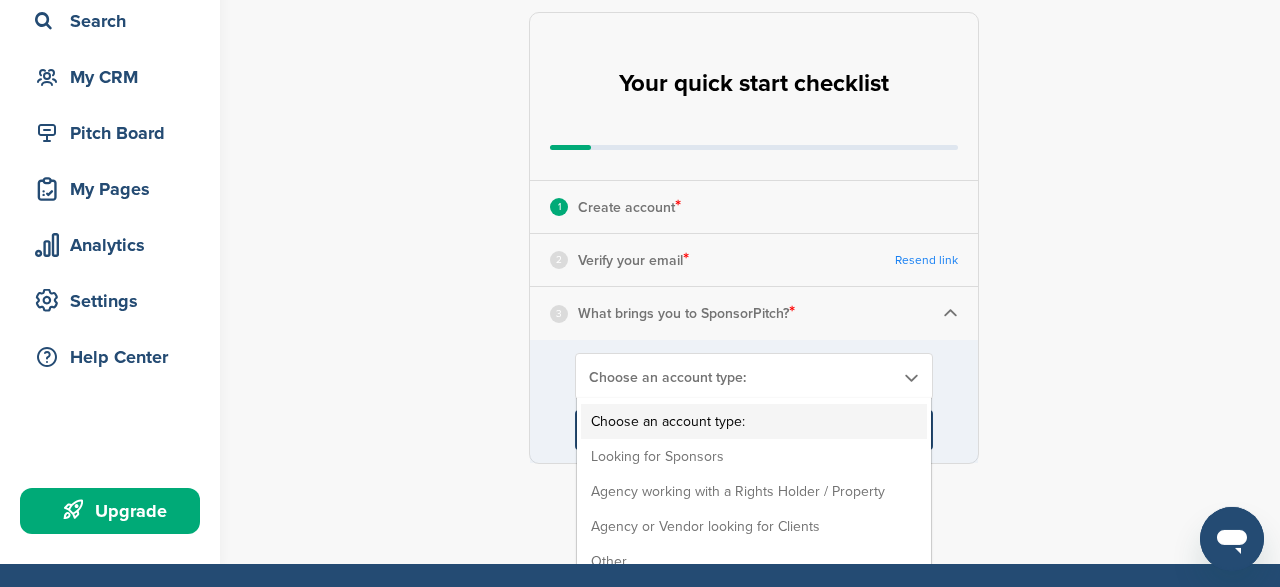 scroll, scrollTop: 155, scrollLeft: 0, axis: vertical 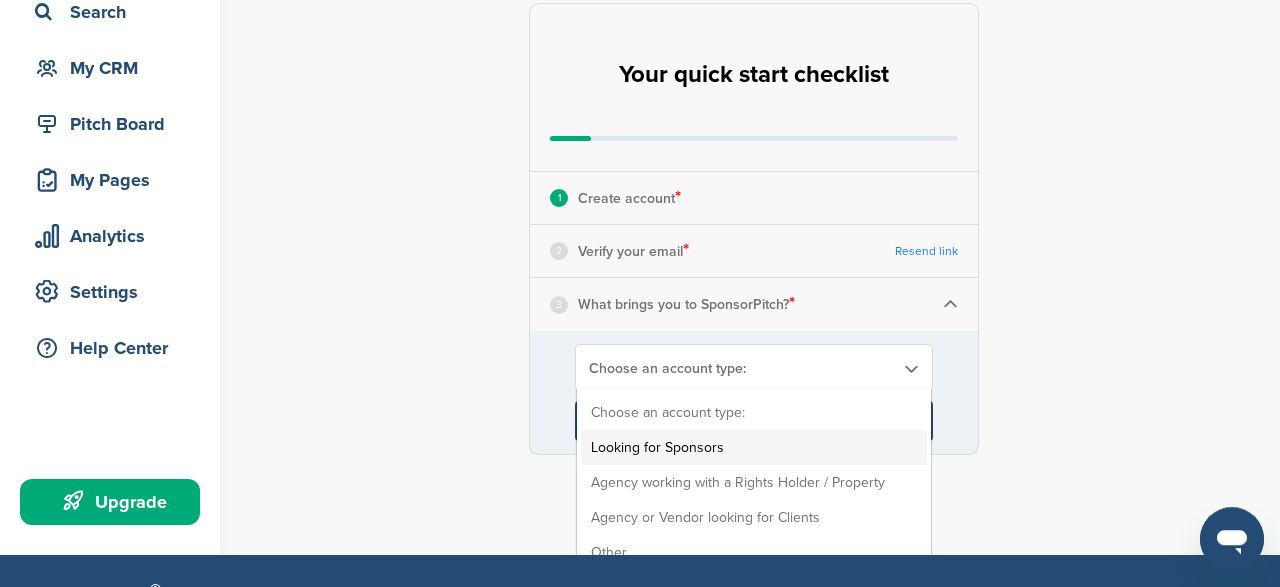 click on "Looking for Sponsors" at bounding box center [754, 447] 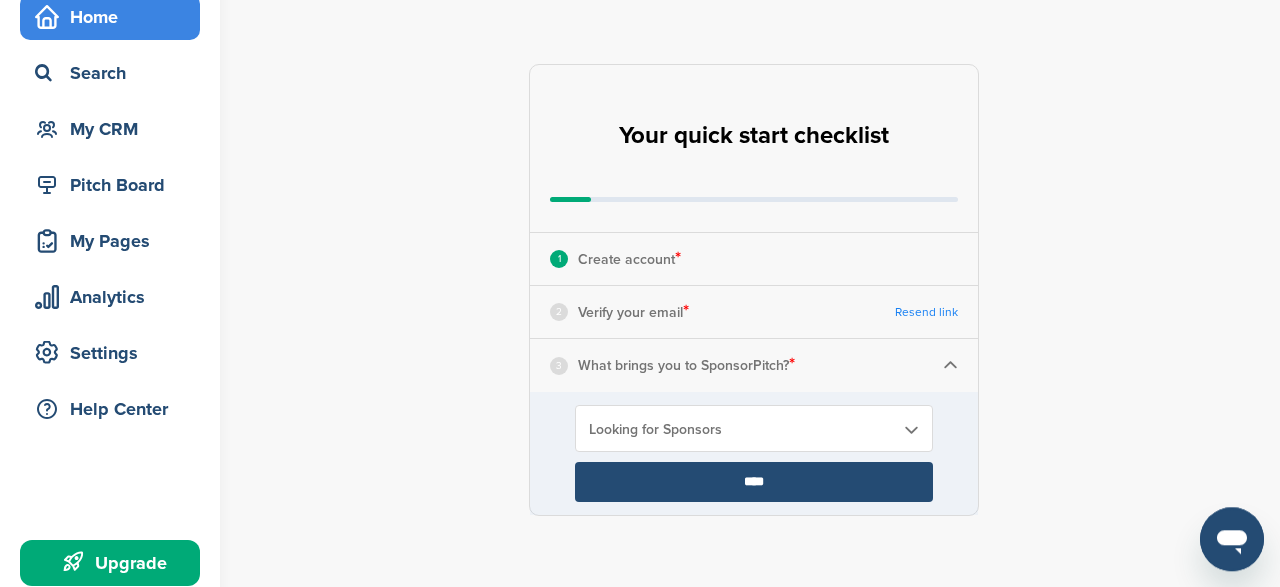 scroll, scrollTop: 92, scrollLeft: 0, axis: vertical 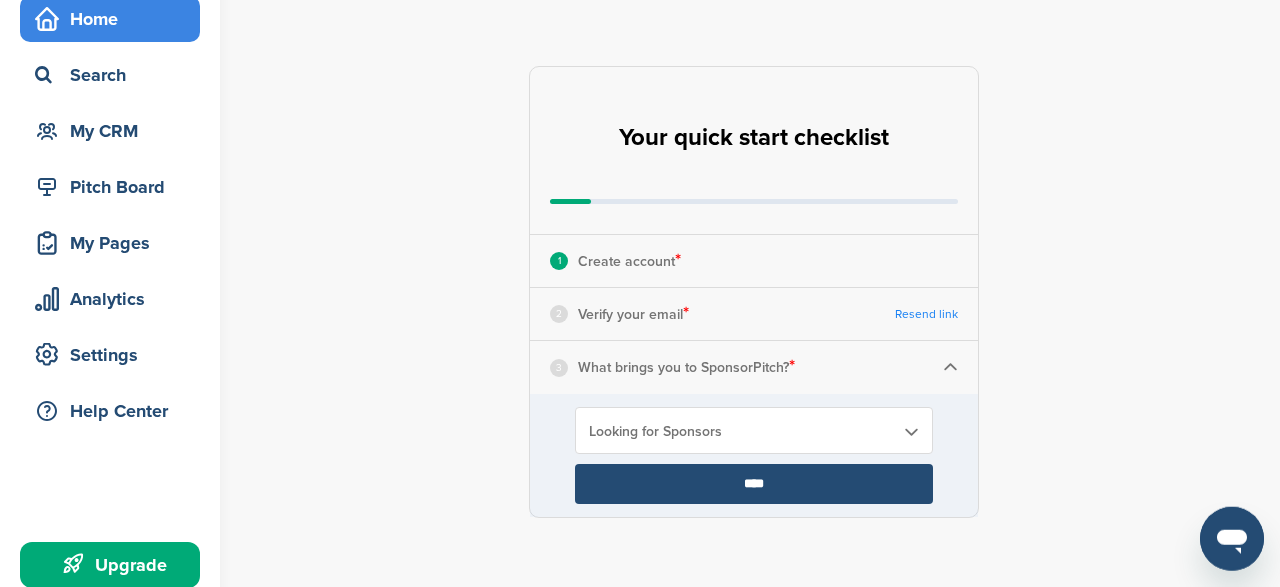 click on "Resend link" at bounding box center [926, 314] 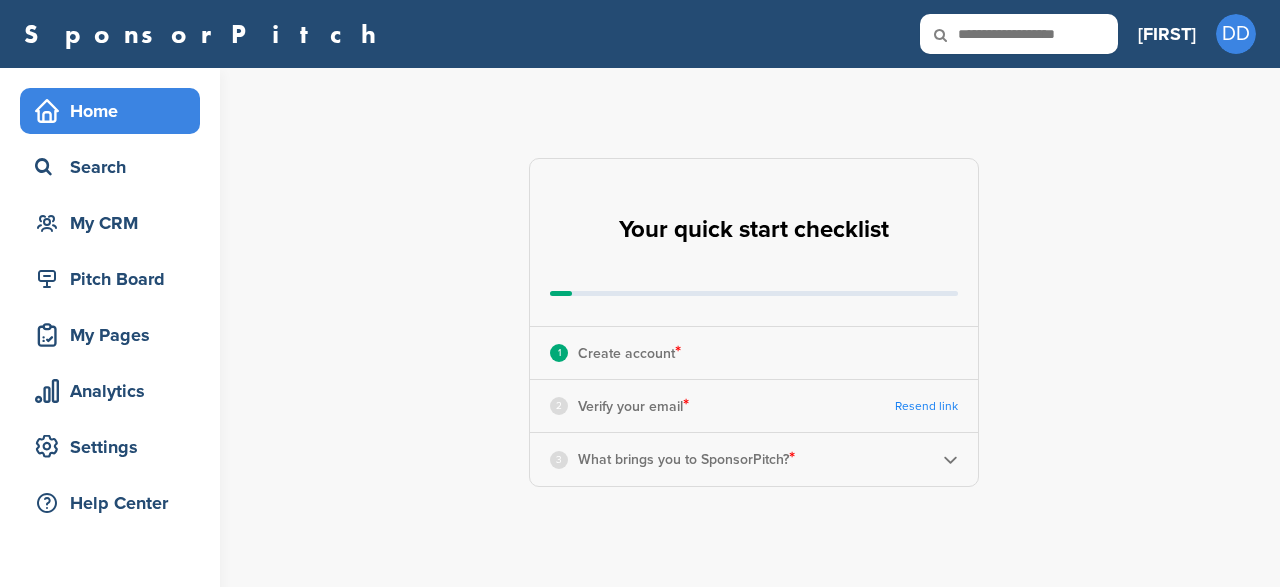 scroll, scrollTop: 0, scrollLeft: 0, axis: both 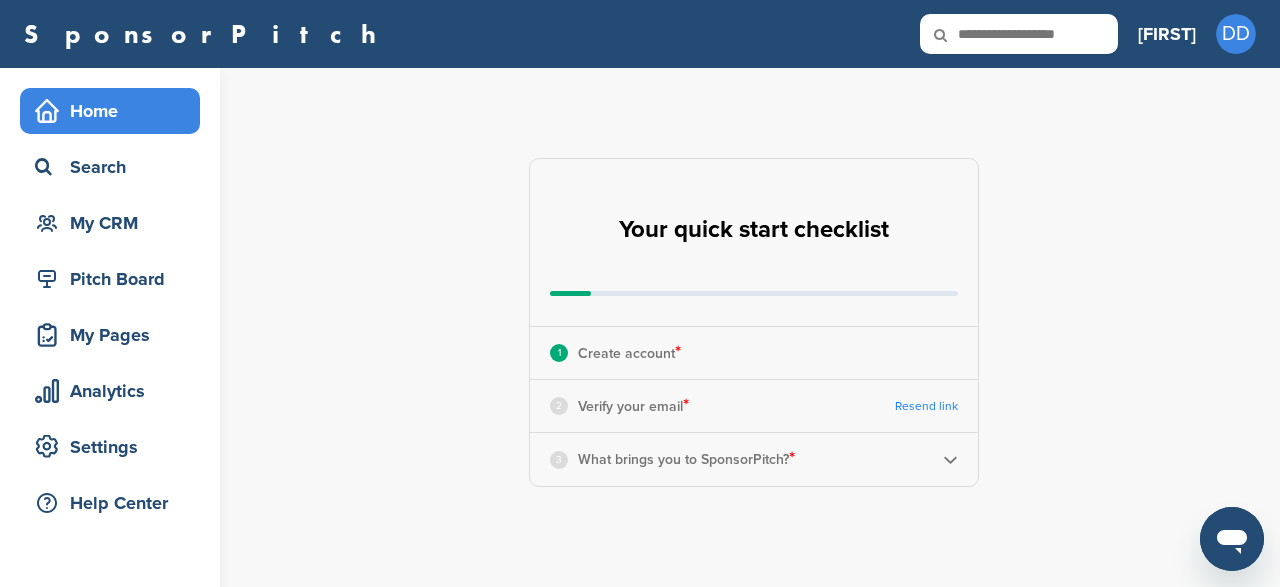 click on "2
Verify your email
*
Resend link" at bounding box center [754, 406] 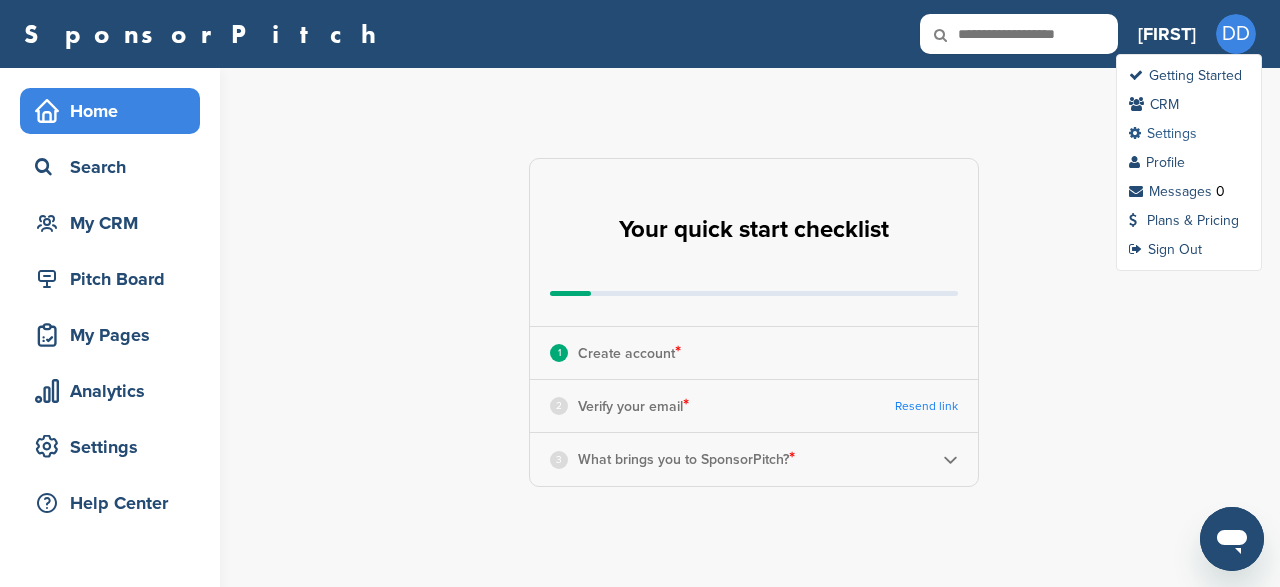 click on "Settings" at bounding box center [1163, 133] 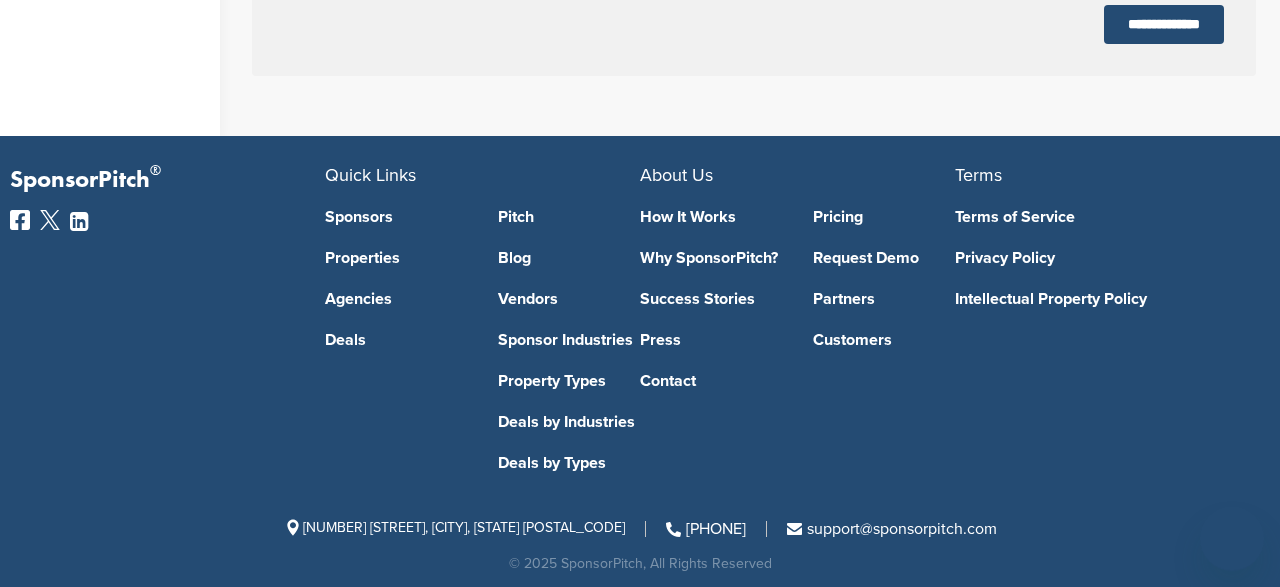 scroll, scrollTop: 702, scrollLeft: 0, axis: vertical 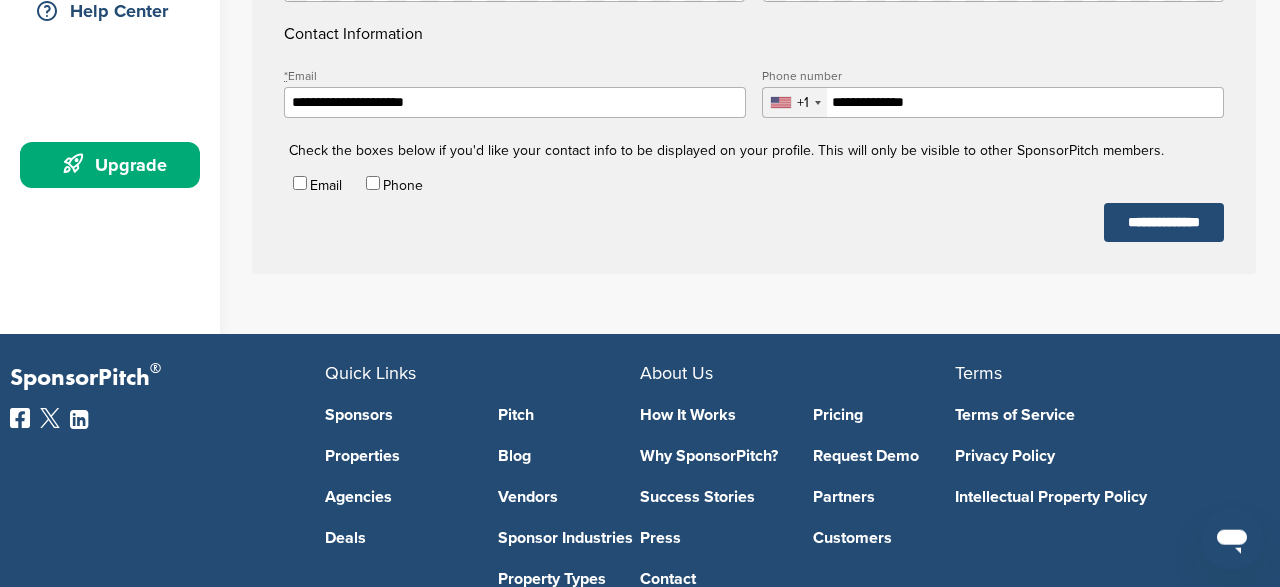 drag, startPoint x: 535, startPoint y: 104, endPoint x: 232, endPoint y: 100, distance: 303.0264 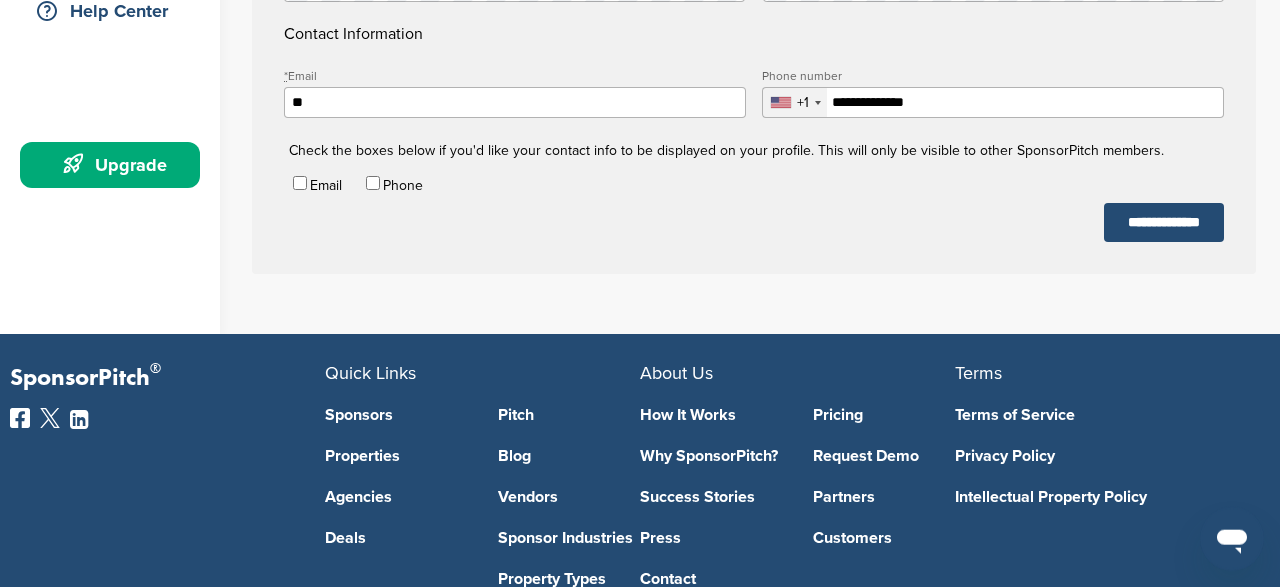 type on "*" 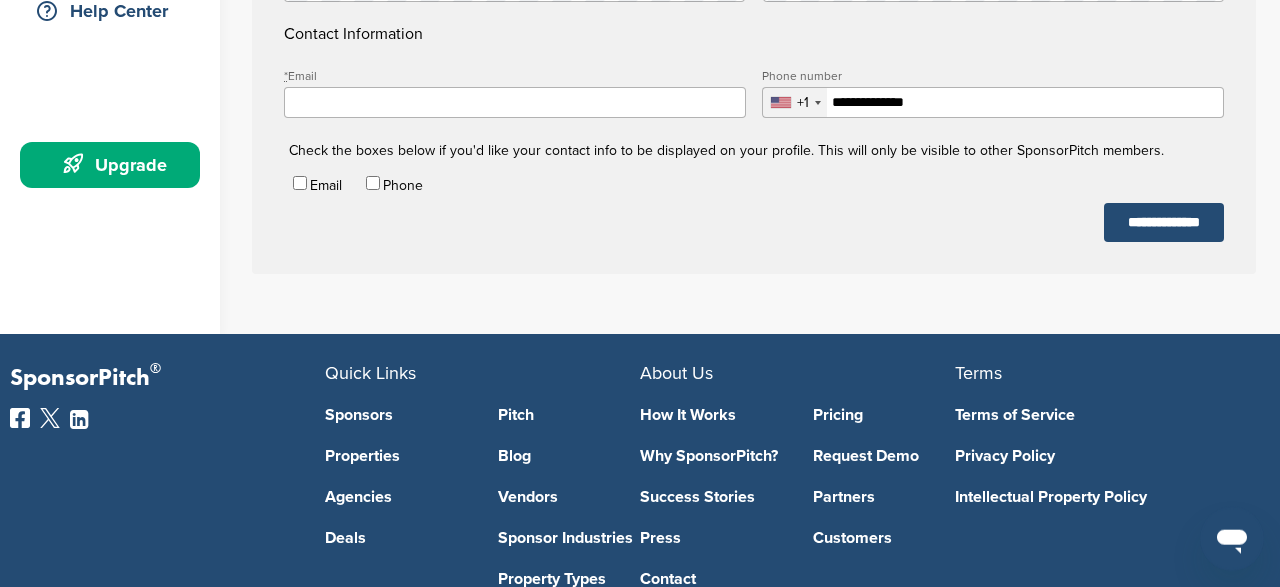 type 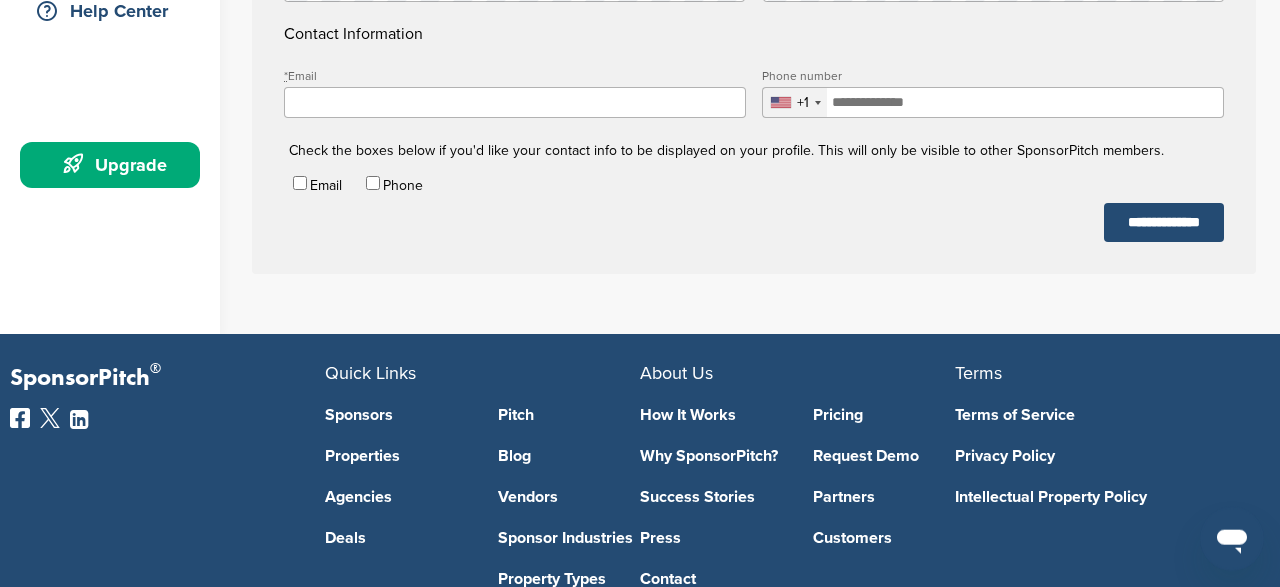 type 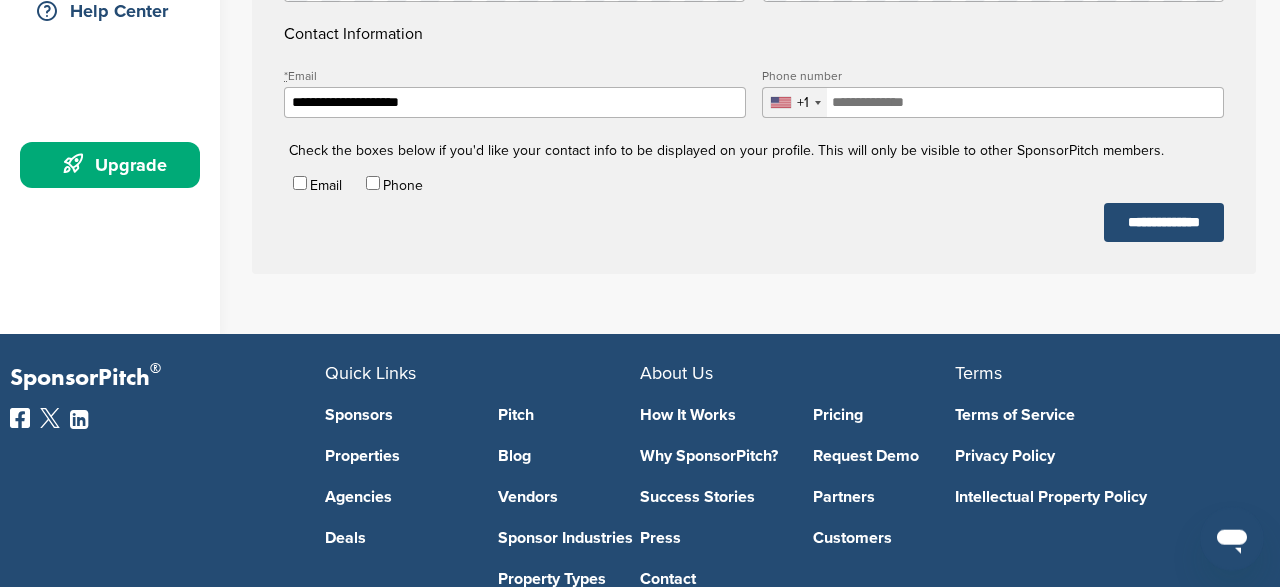 click on "**********" at bounding box center [515, 102] 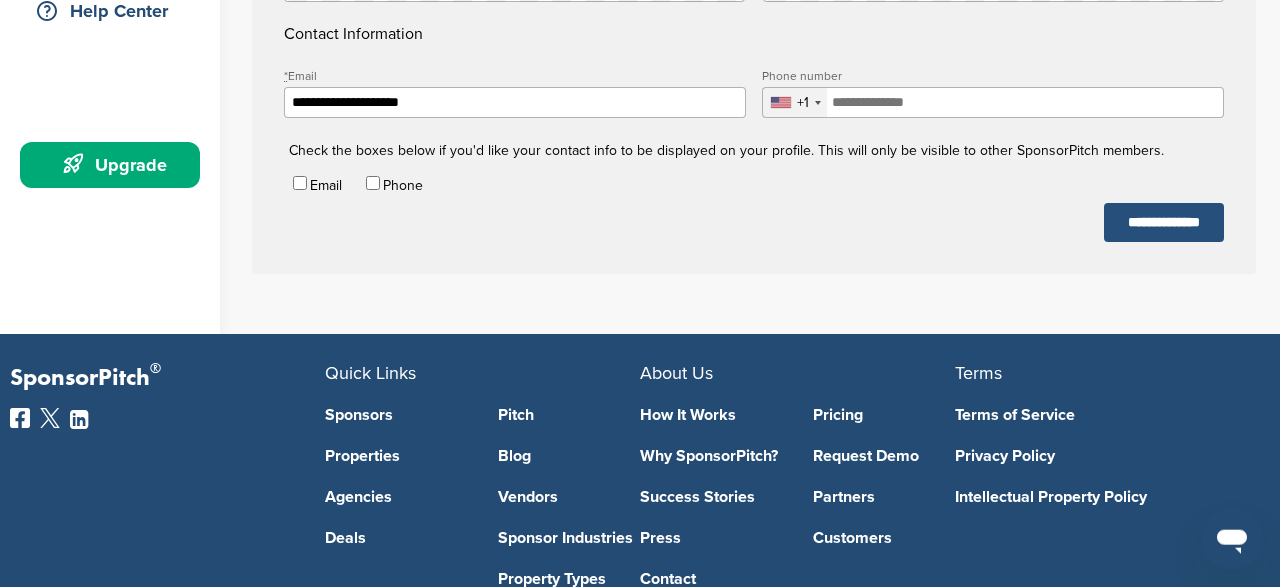 type on "**********" 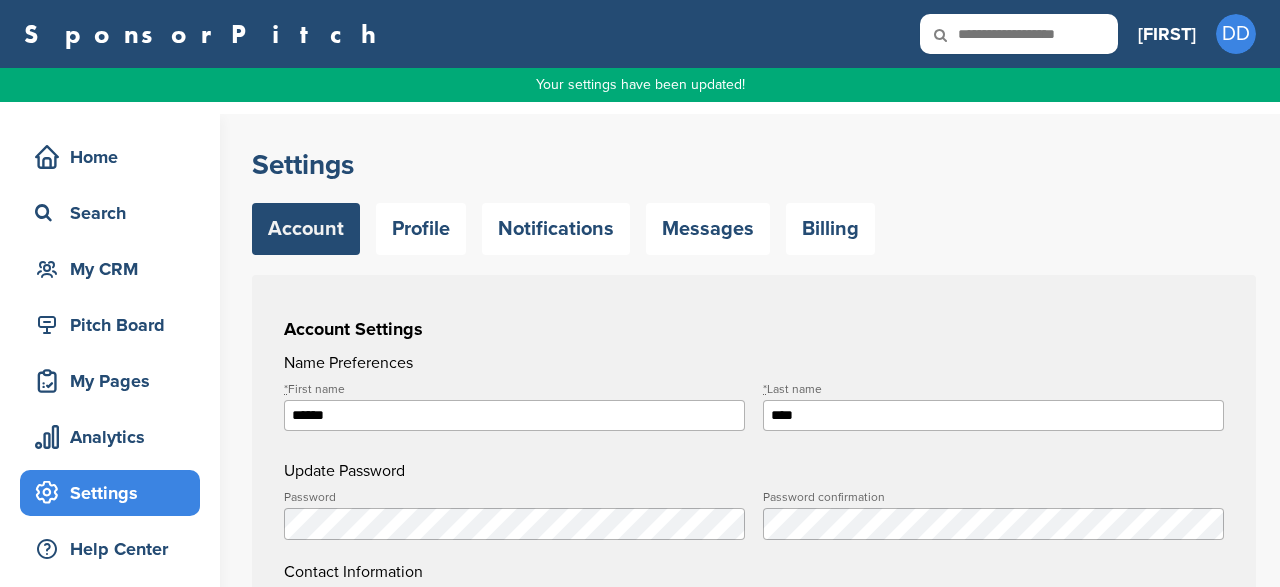 scroll, scrollTop: 0, scrollLeft: 0, axis: both 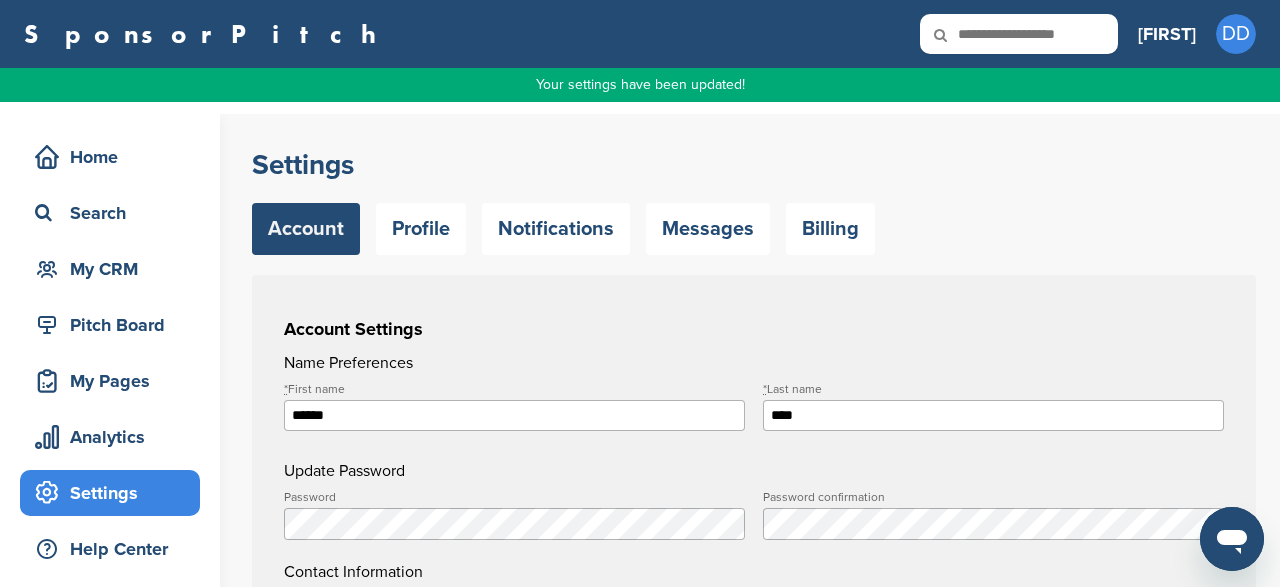 click on "SponsorPitch" at bounding box center [206, 34] 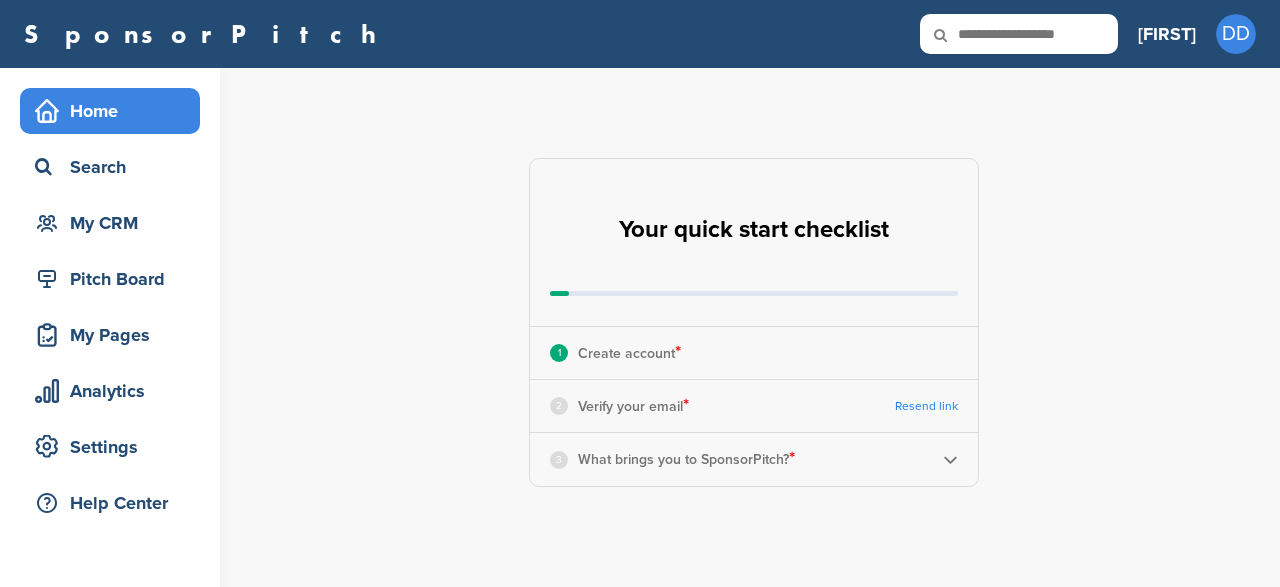 scroll, scrollTop: 0, scrollLeft: 0, axis: both 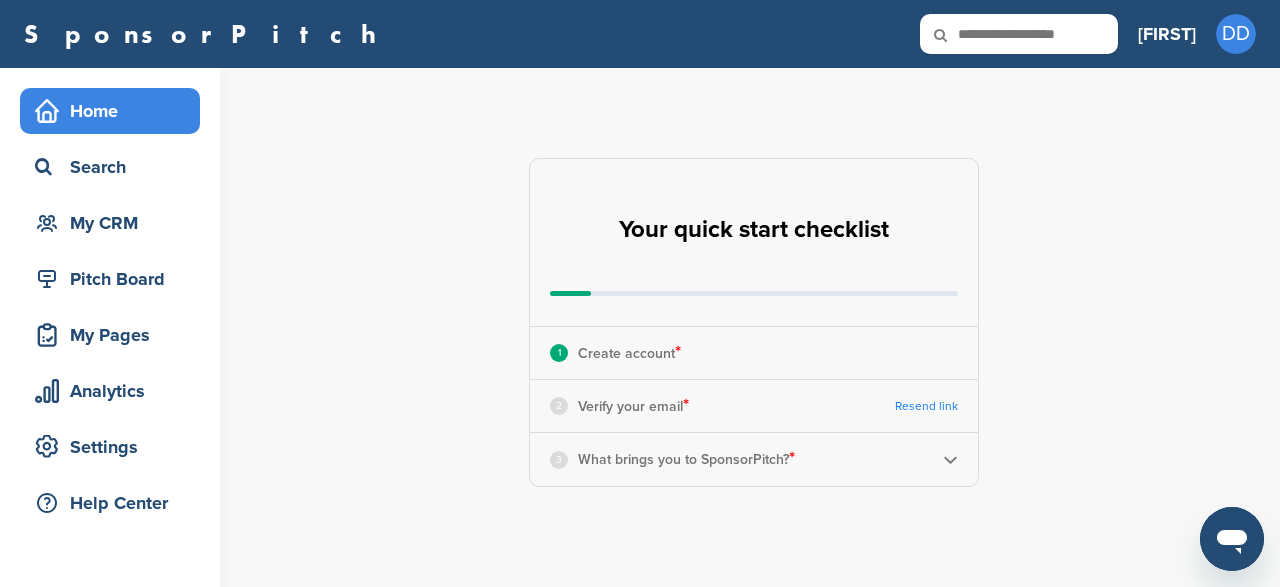 click on "Resend link" at bounding box center [926, 406] 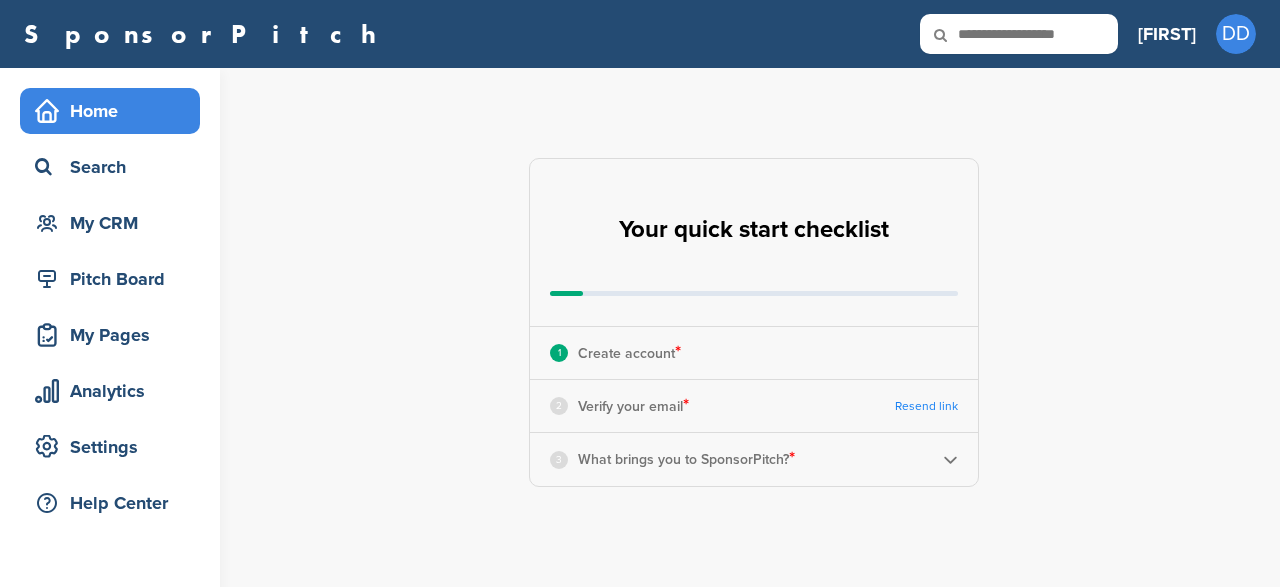 scroll, scrollTop: 0, scrollLeft: 0, axis: both 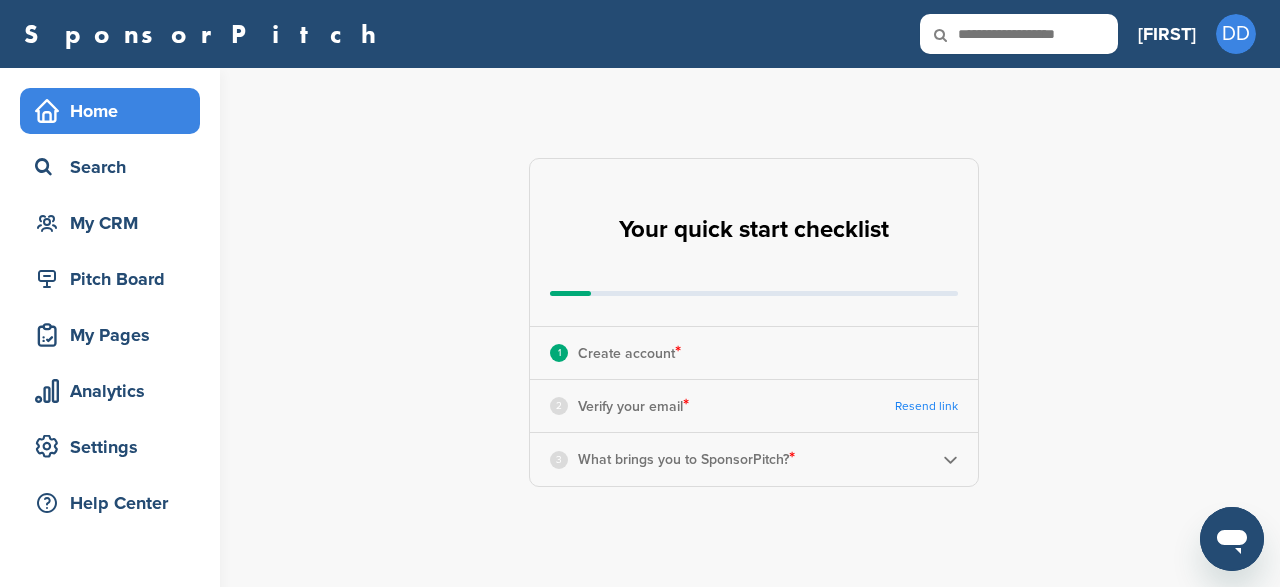 click on "Resend link" at bounding box center [926, 406] 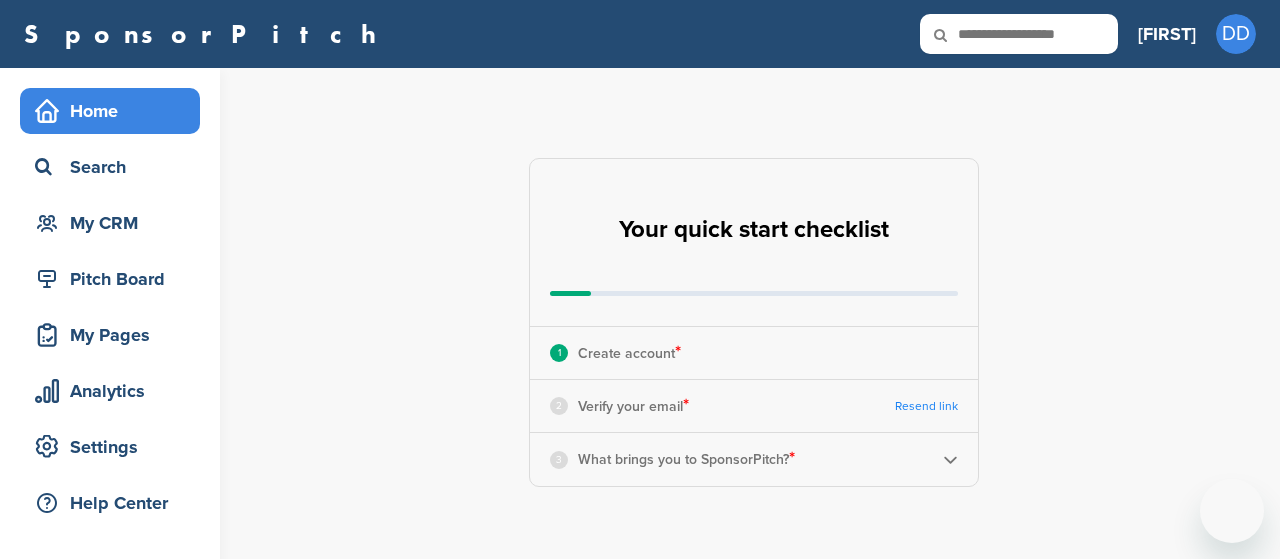 scroll, scrollTop: 0, scrollLeft: 0, axis: both 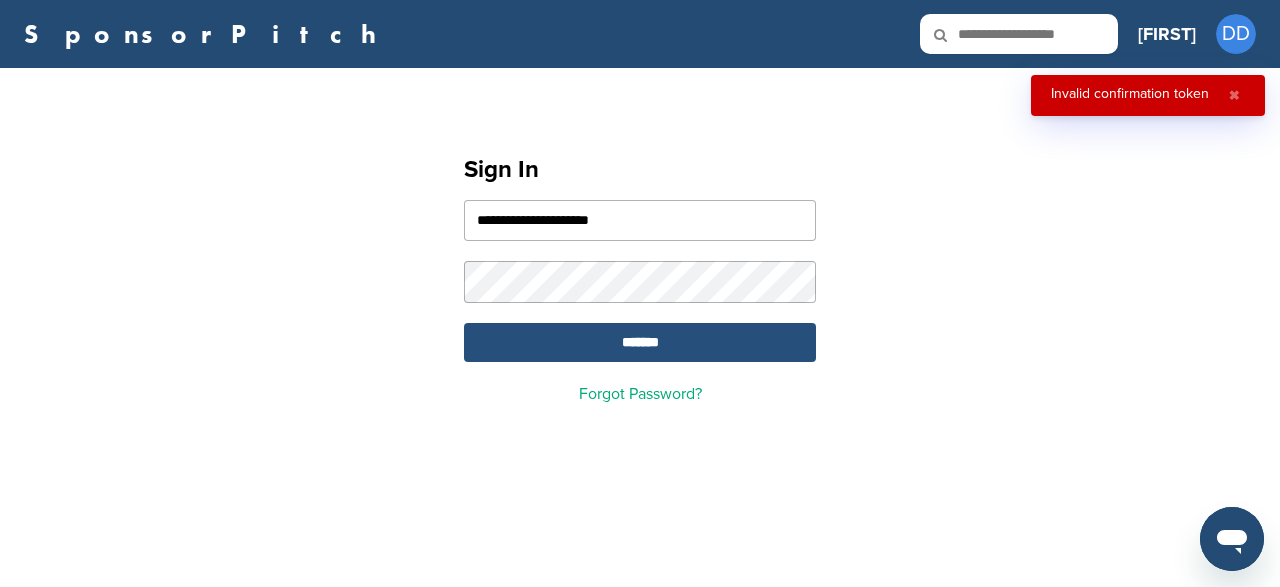 click on "*******" at bounding box center (640, 342) 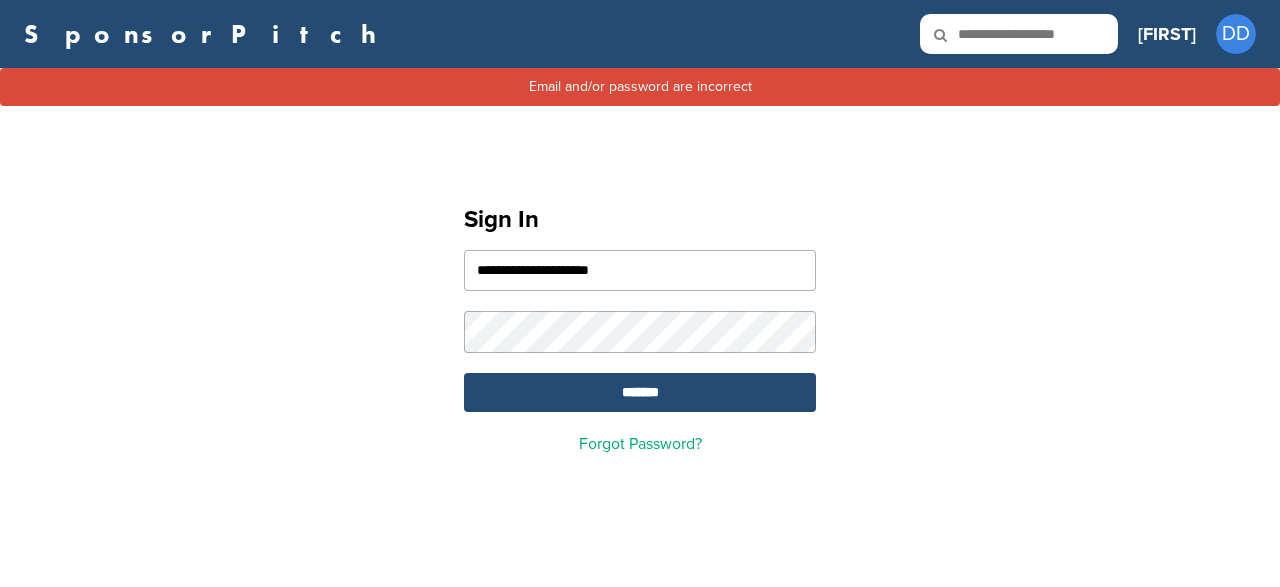 scroll, scrollTop: 0, scrollLeft: 0, axis: both 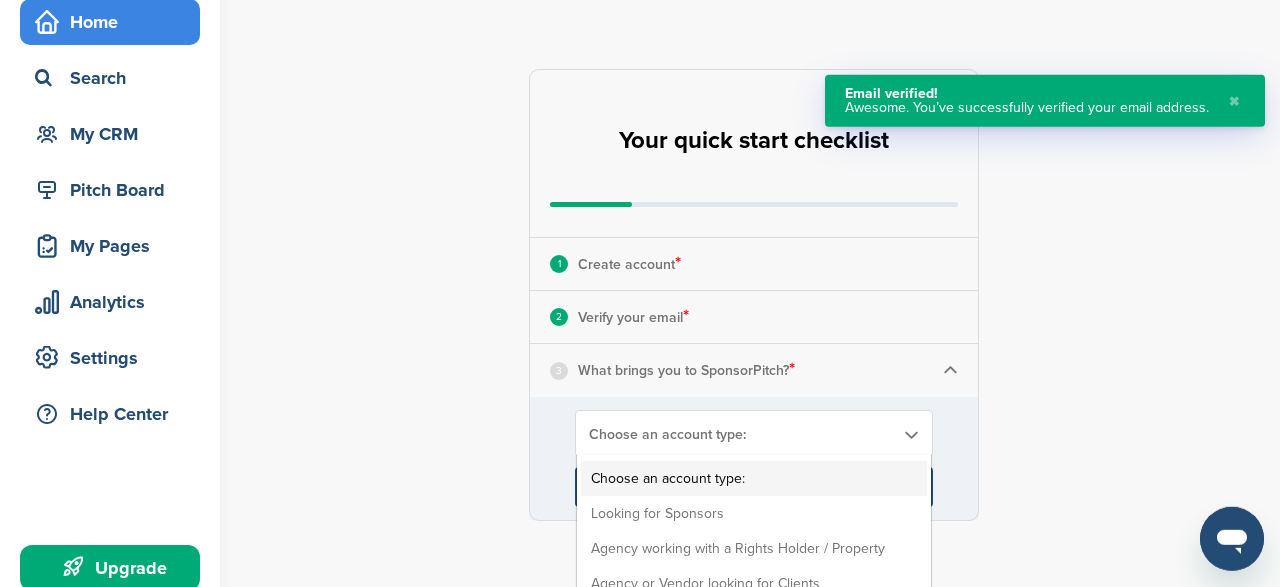 click on "Choose an account type:" at bounding box center [741, 434] 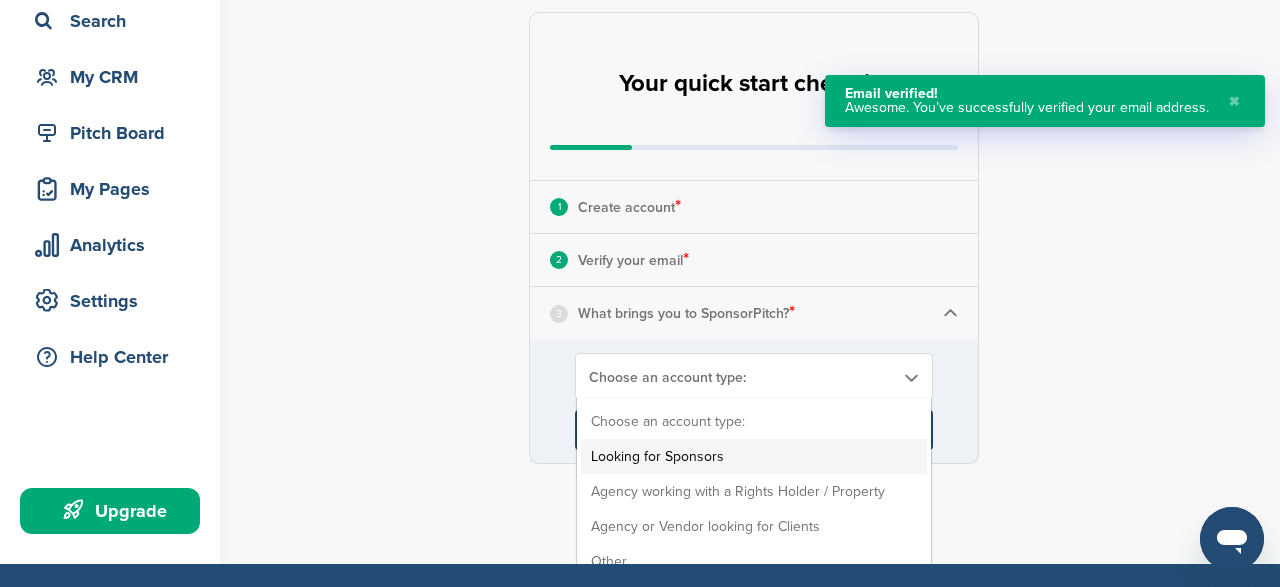 scroll, scrollTop: 148, scrollLeft: 0, axis: vertical 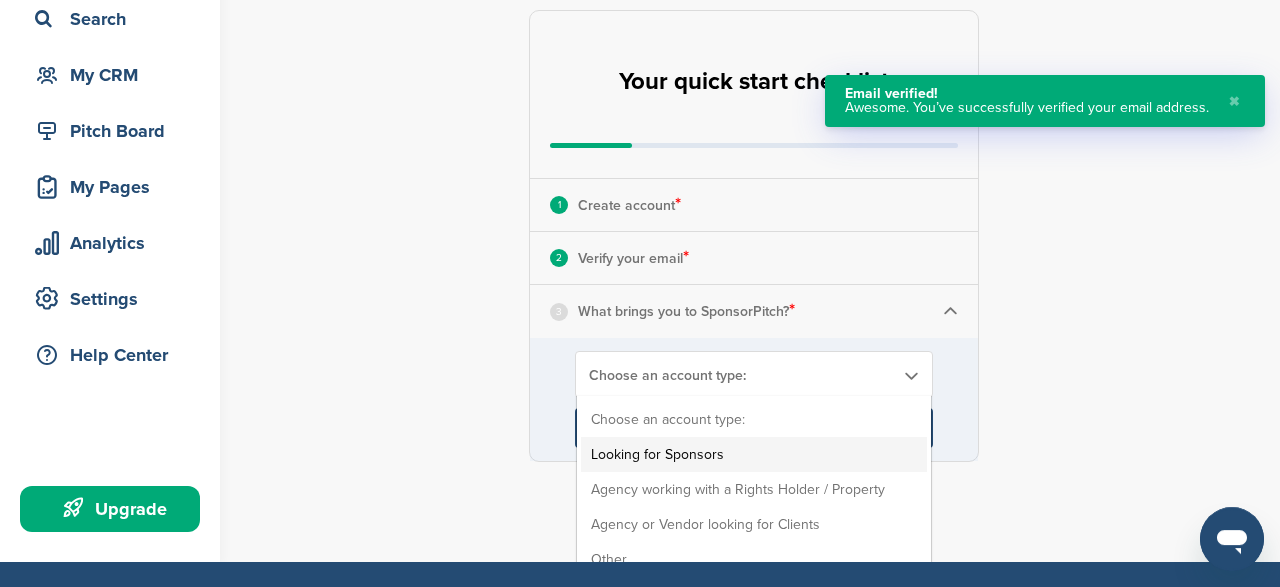 click on "Looking for Sponsors" at bounding box center [754, 454] 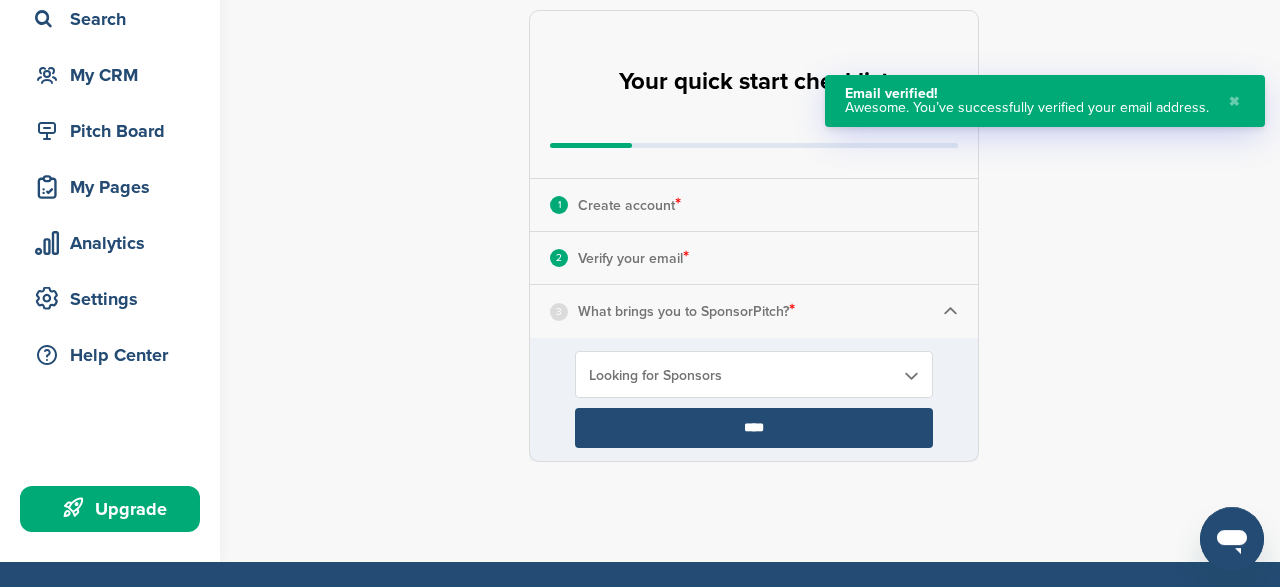 click on "****" at bounding box center (754, 428) 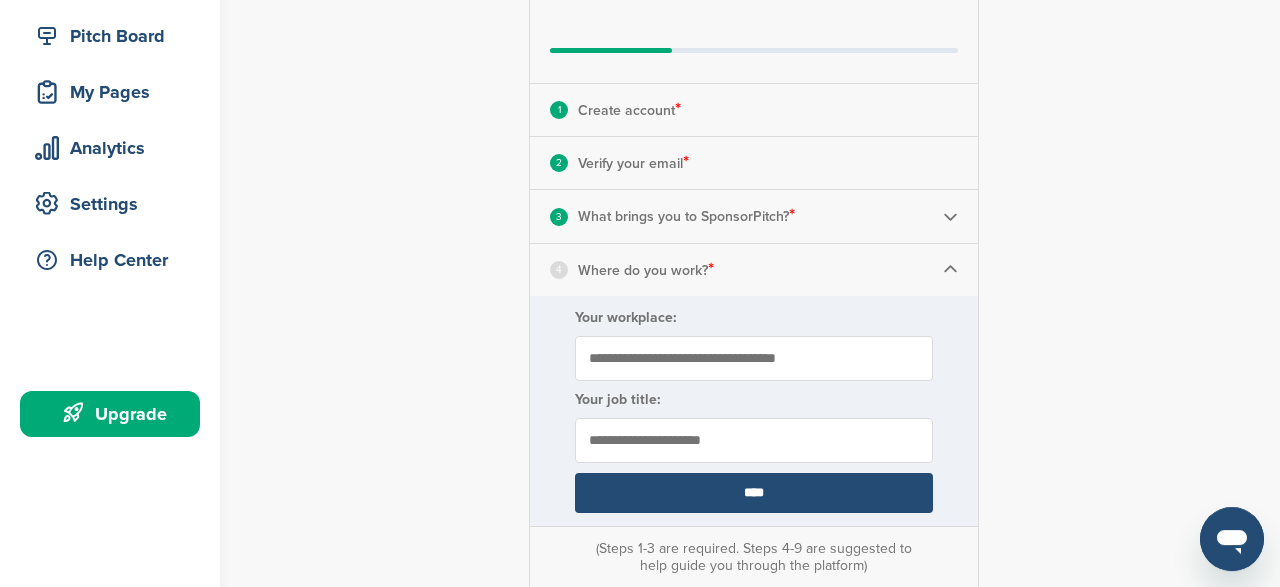 scroll, scrollTop: 244, scrollLeft: 0, axis: vertical 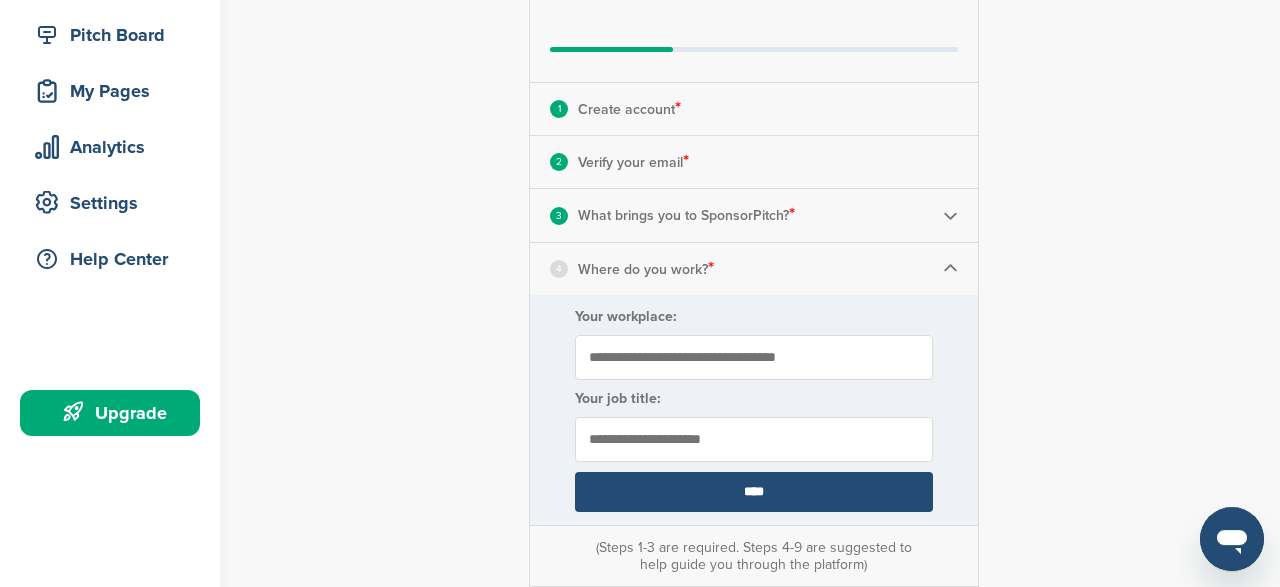 click on "Your workplace:" at bounding box center (754, 357) 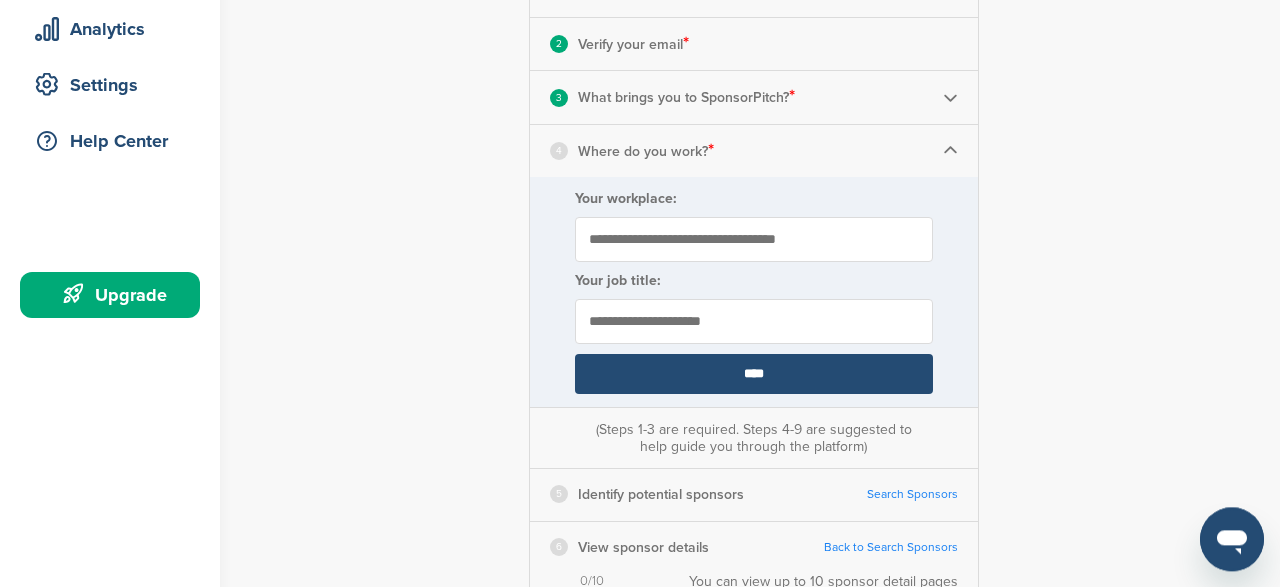 scroll, scrollTop: 356, scrollLeft: 0, axis: vertical 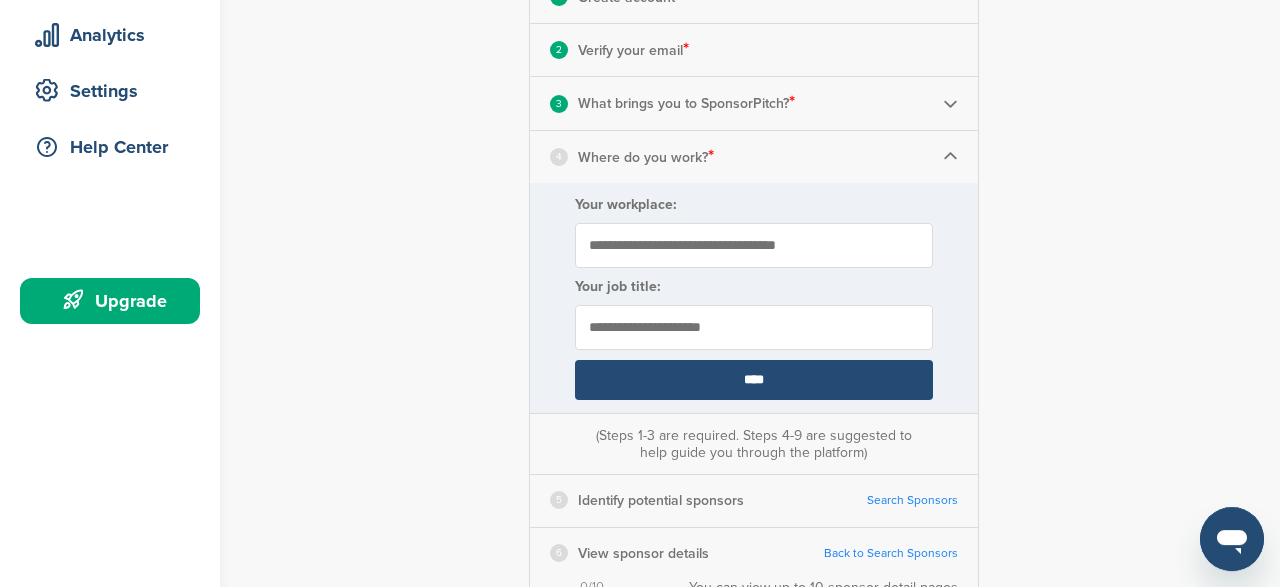 click on "Identify potential sponsors" at bounding box center (661, 500) 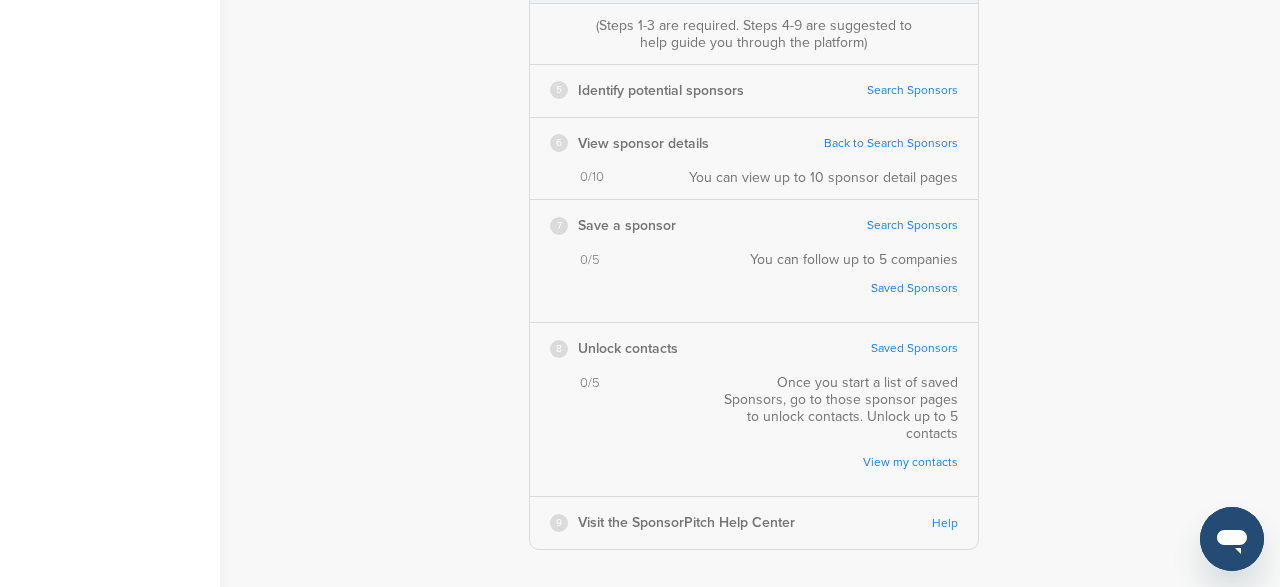 scroll, scrollTop: 781, scrollLeft: 0, axis: vertical 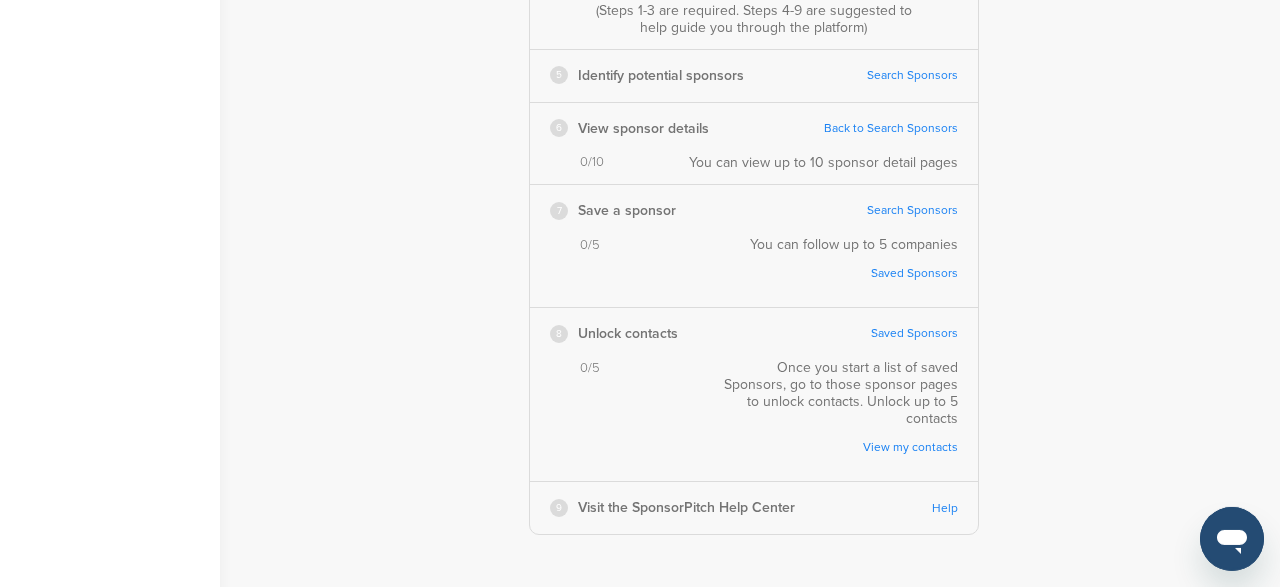 click on "9
Visit the SponsorPitch Help Center
Help
Complete Steps 1-3 First" at bounding box center [754, 507] 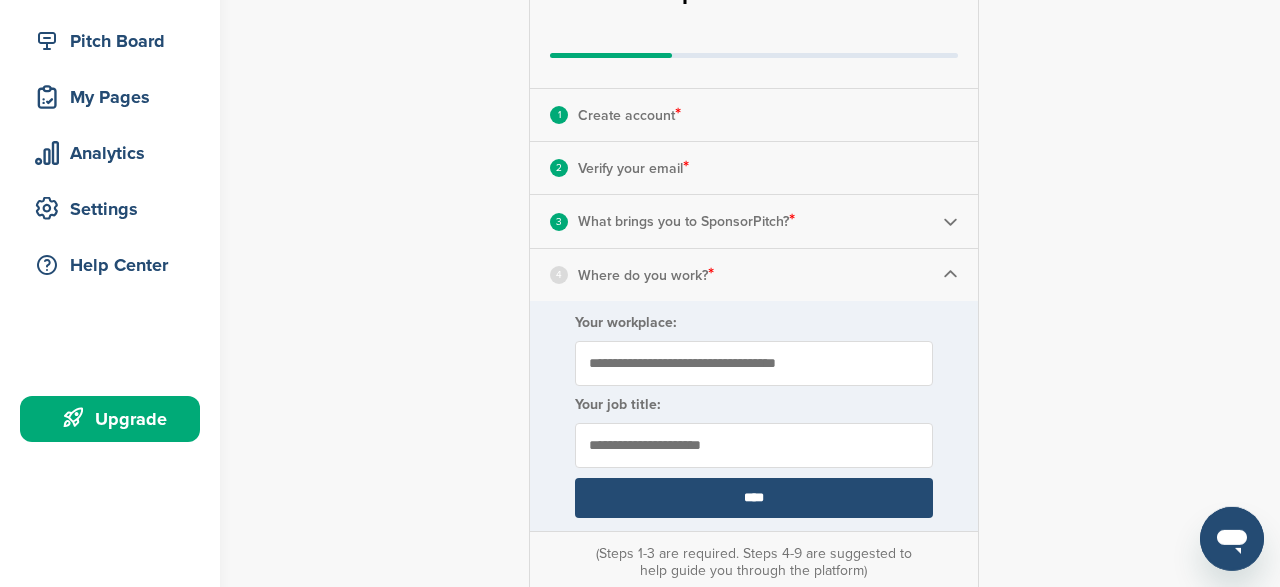scroll, scrollTop: 237, scrollLeft: 0, axis: vertical 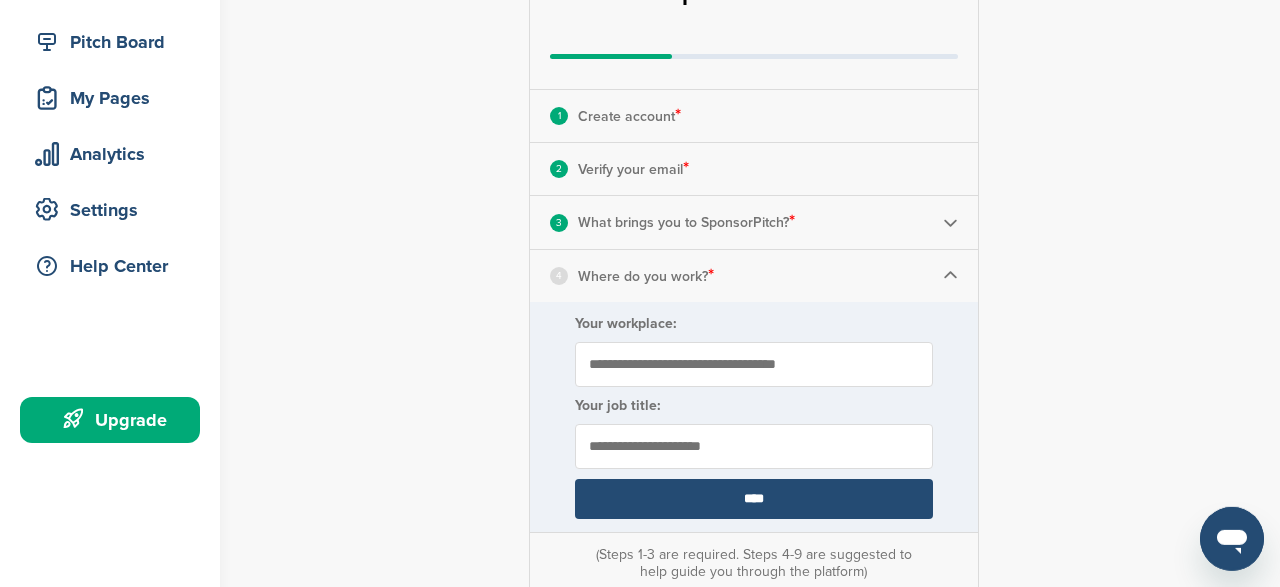 click on "Your workplace:" at bounding box center [754, 364] 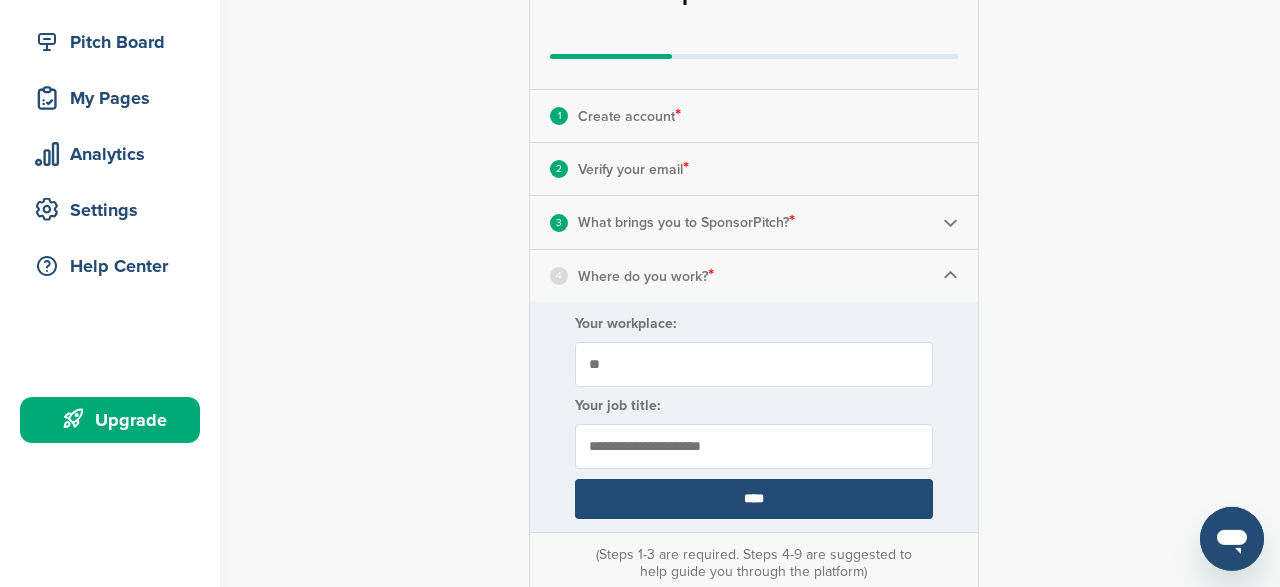 type on "*" 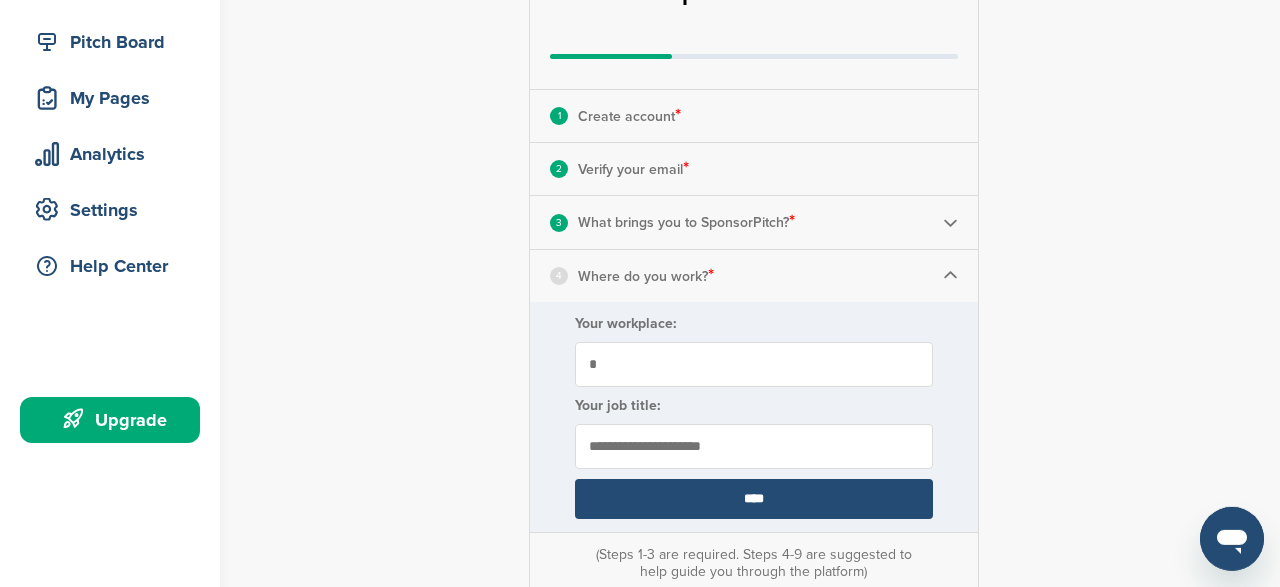 type 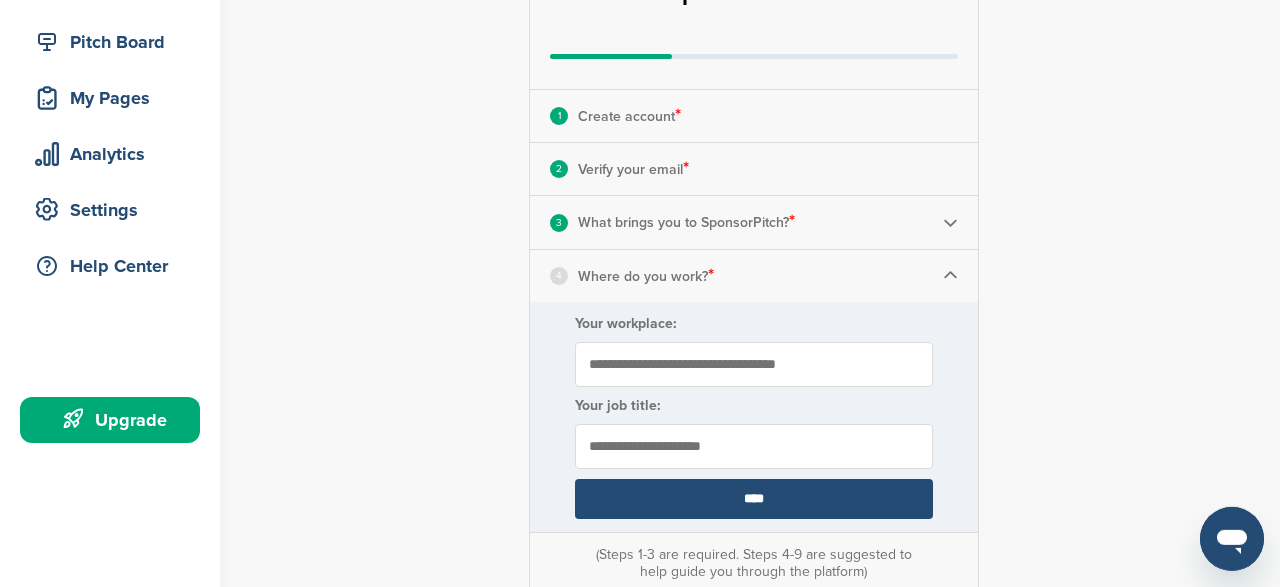 click at bounding box center [754, 446] 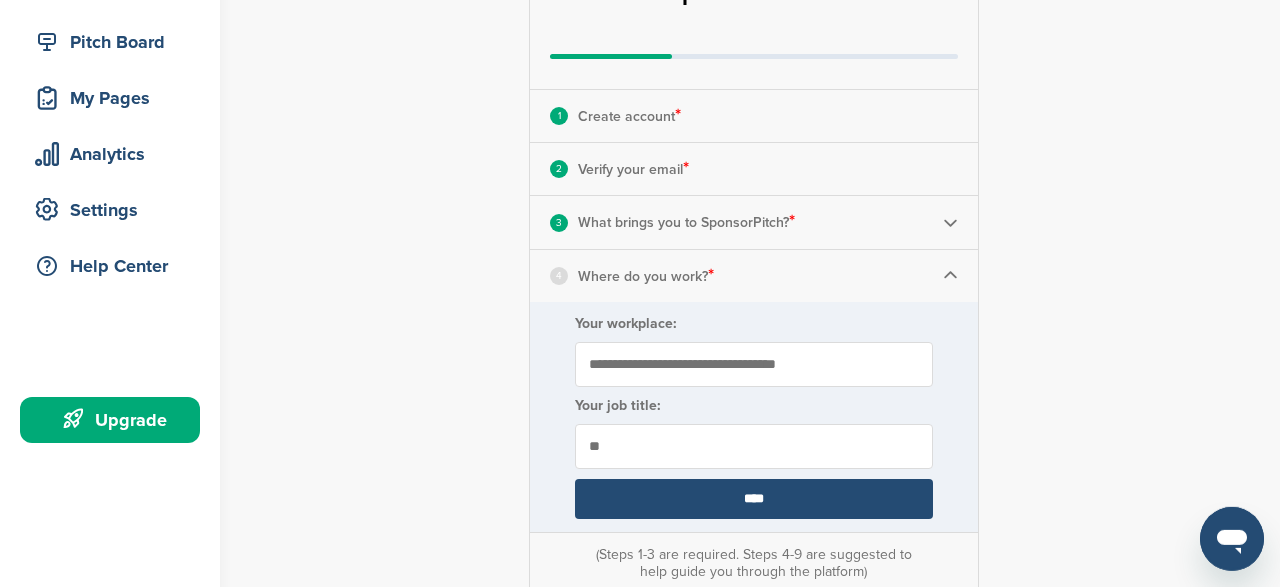 type on "*" 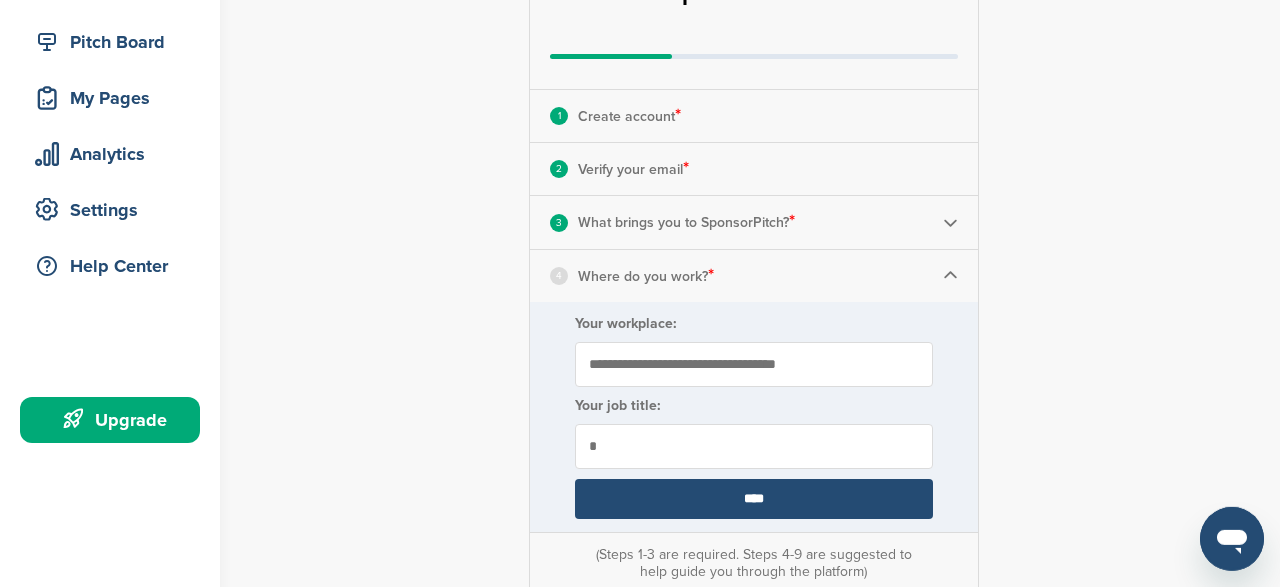 type 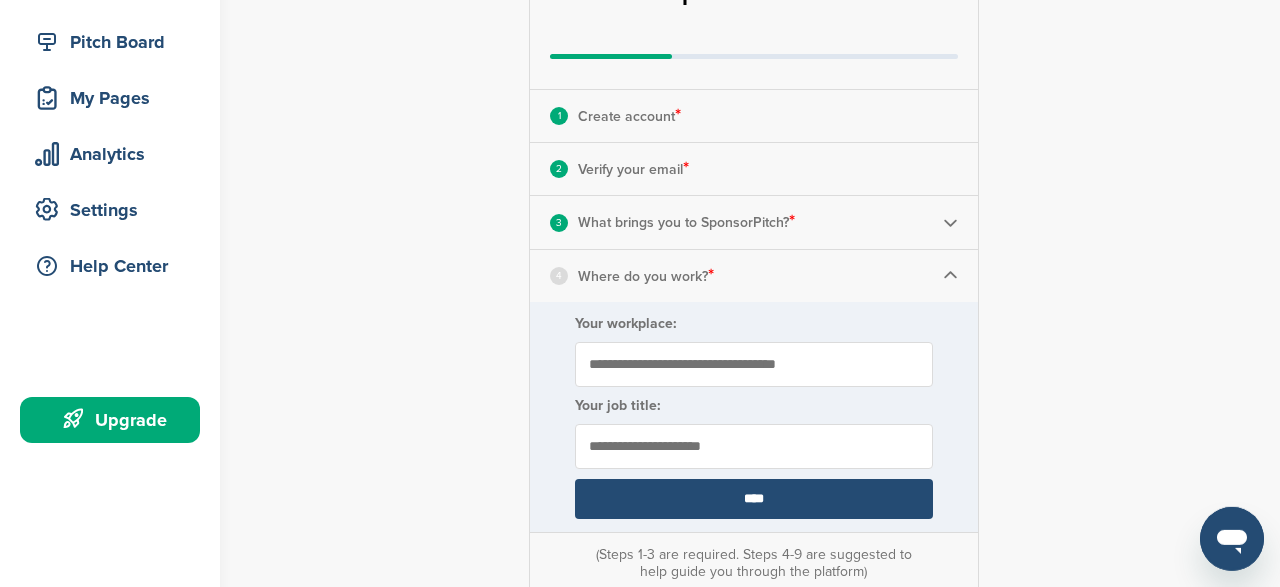 click on "Your workplace:" at bounding box center (754, 364) 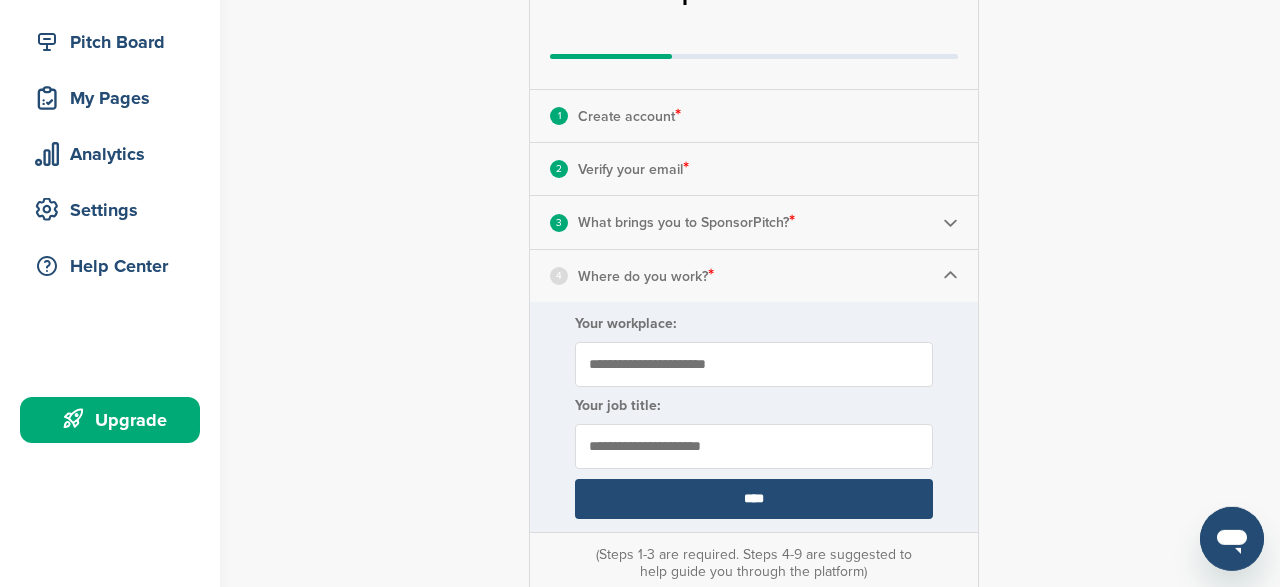 type on "**********" 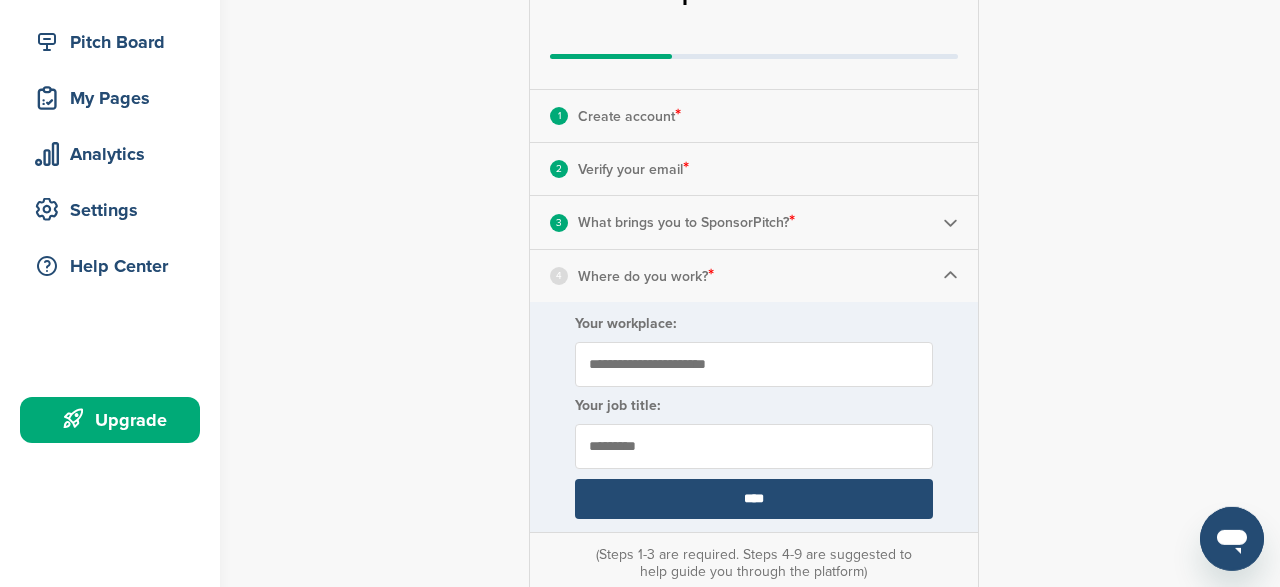 type on "*********" 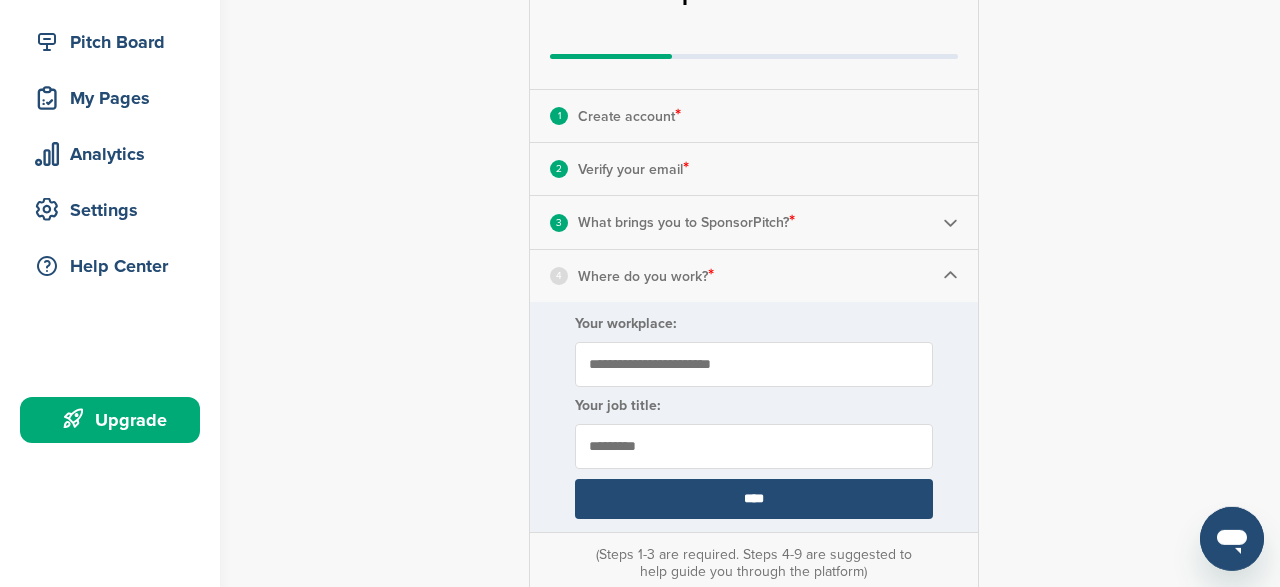 type on "**********" 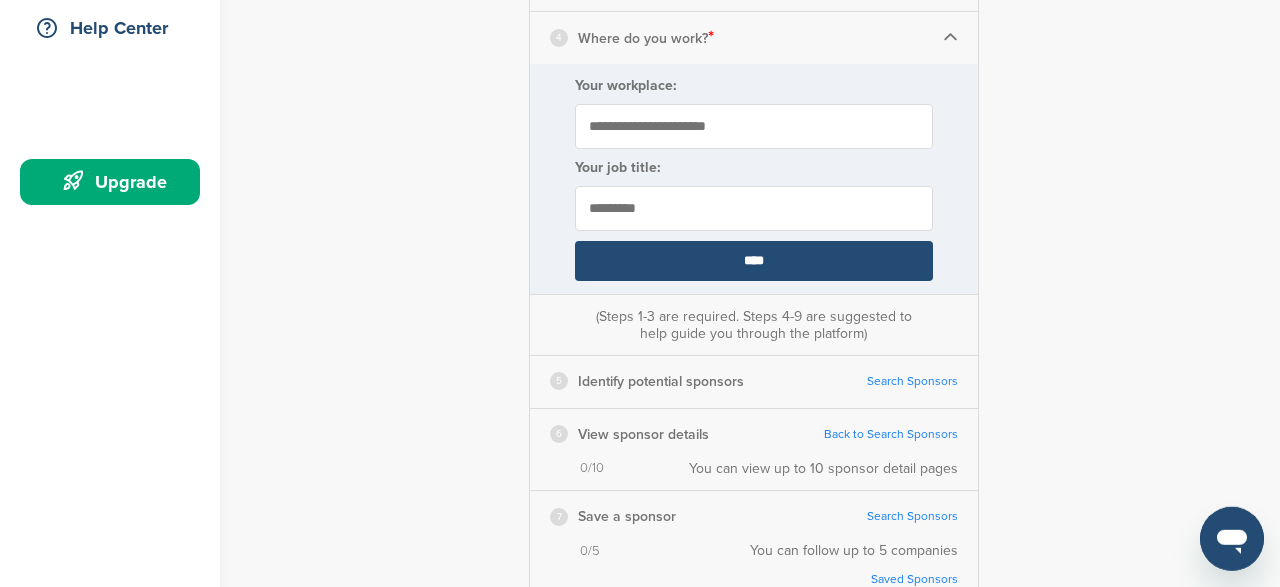 scroll, scrollTop: 474, scrollLeft: 0, axis: vertical 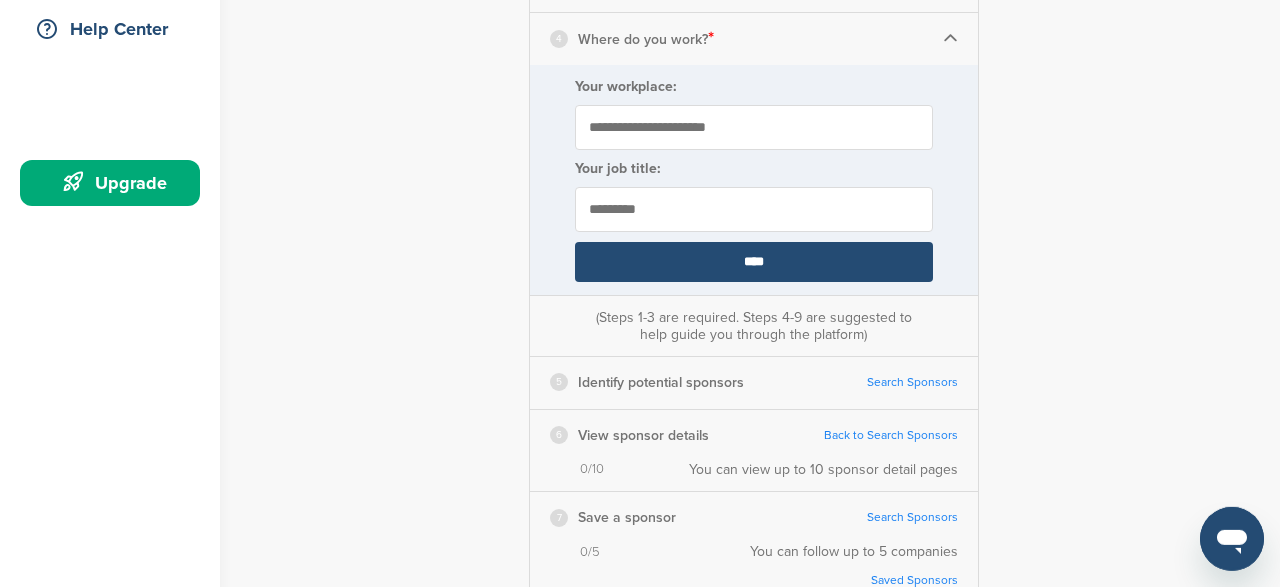 click on "****" at bounding box center (754, 262) 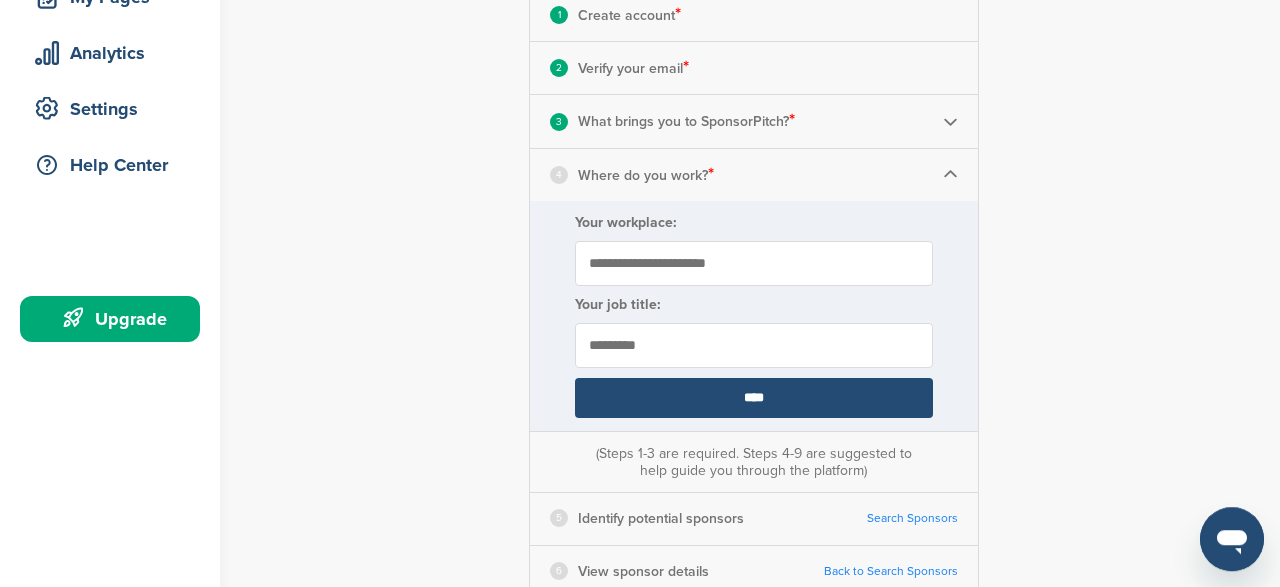scroll, scrollTop: 339, scrollLeft: 0, axis: vertical 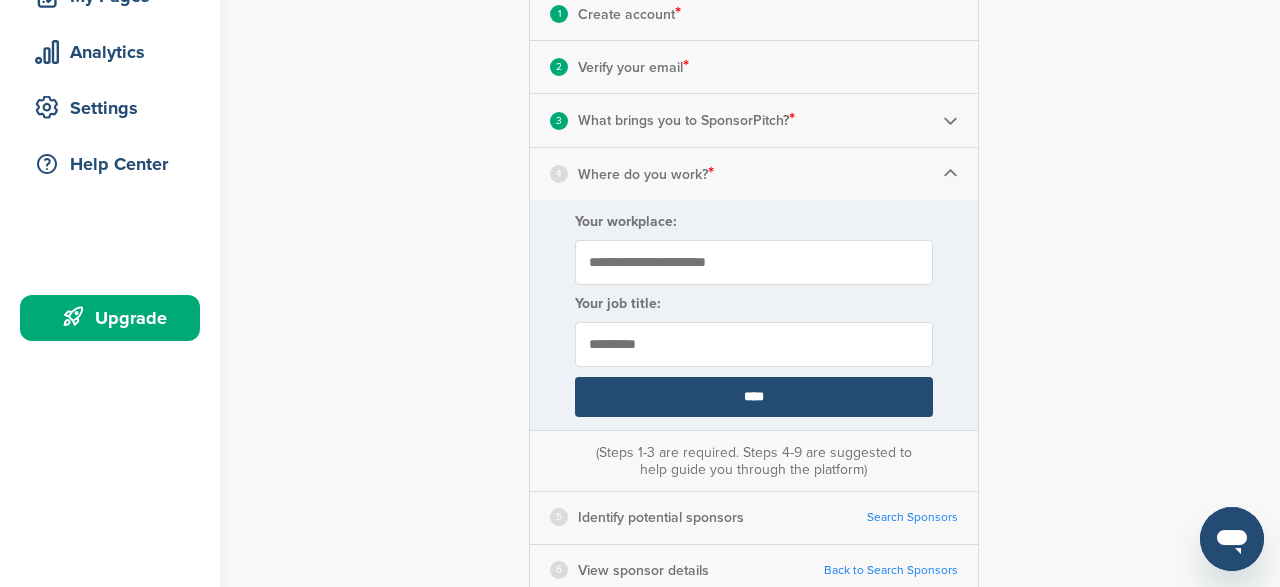 click on "****" at bounding box center [754, 397] 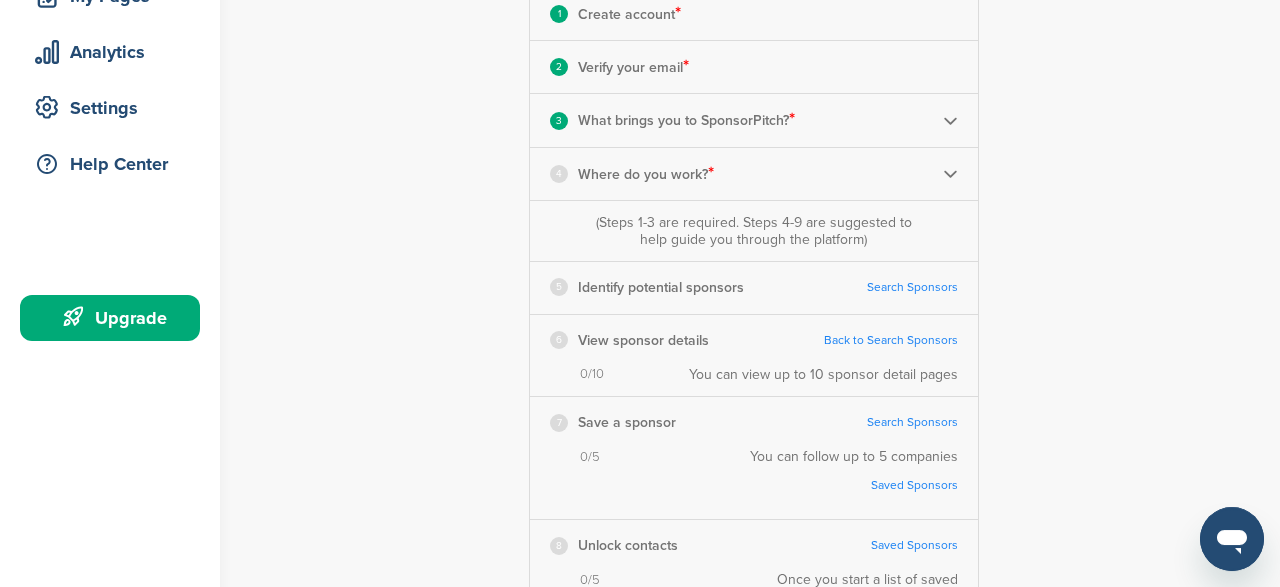click on "Search Sponsors" at bounding box center [912, 287] 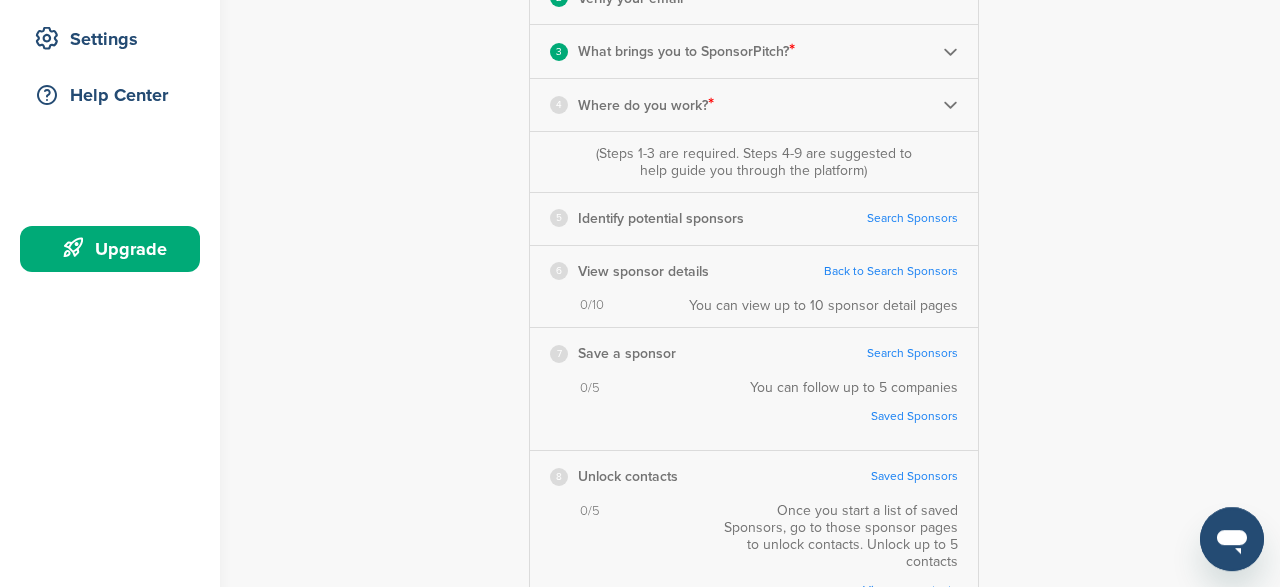 scroll, scrollTop: 409, scrollLeft: 0, axis: vertical 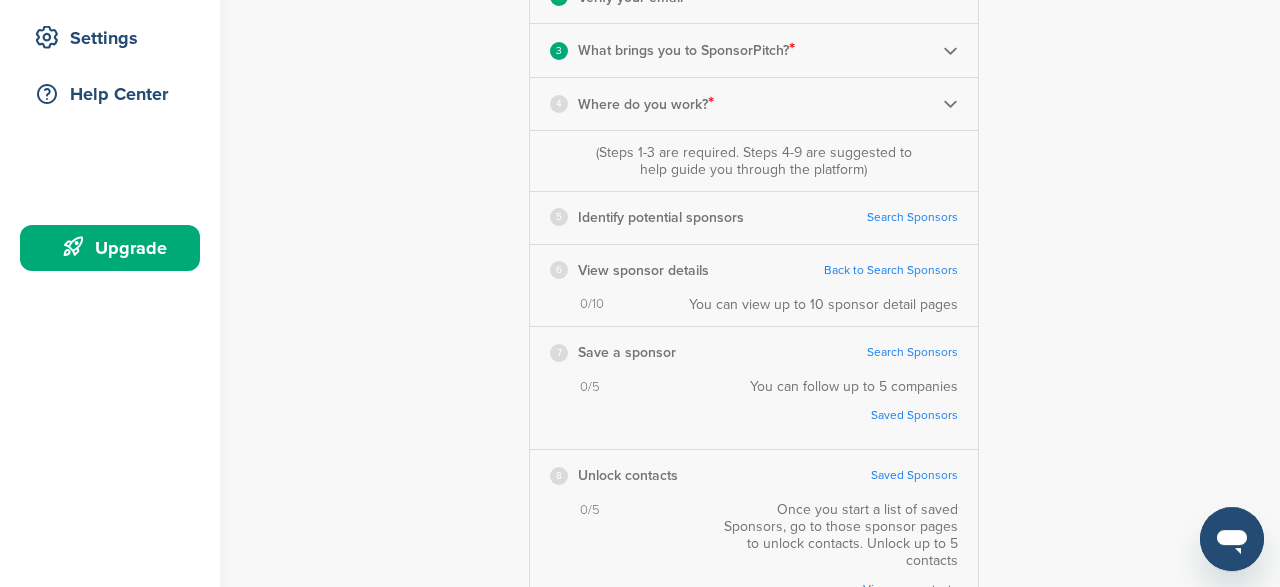 drag, startPoint x: 897, startPoint y: 228, endPoint x: 899, endPoint y: 217, distance: 11.18034 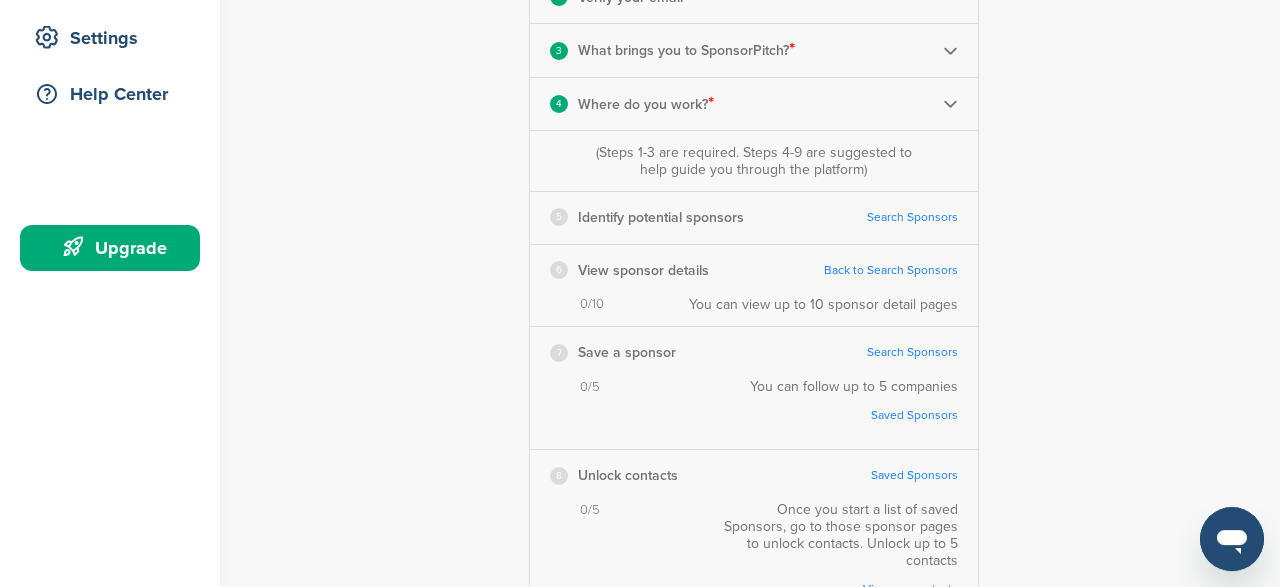 click on "Search Sponsors" at bounding box center [912, 217] 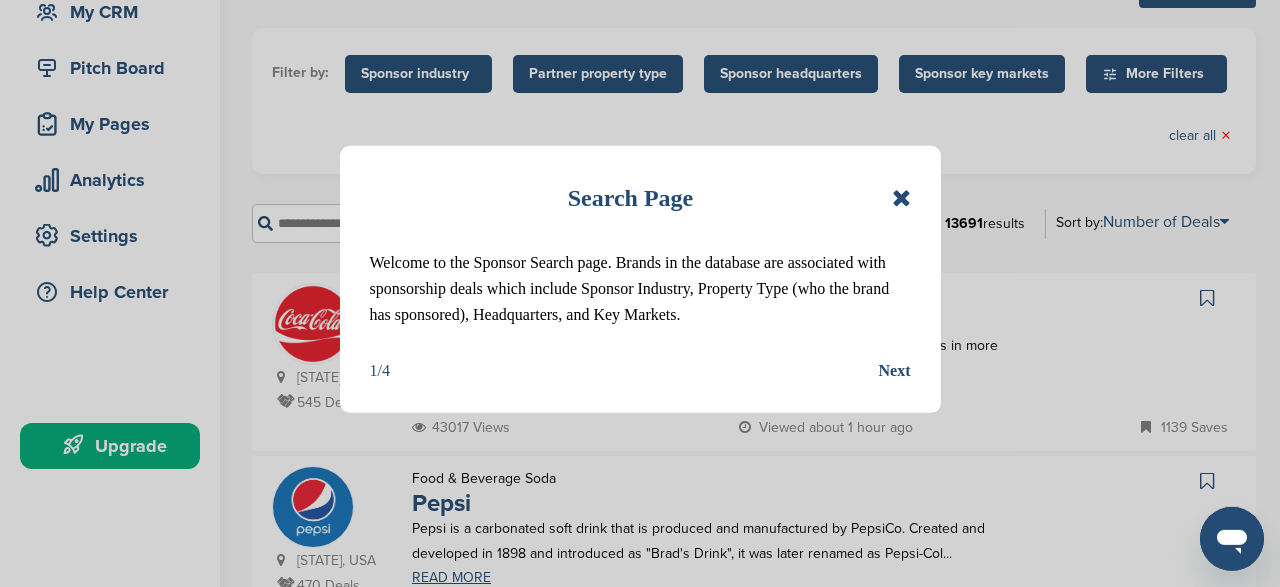 scroll, scrollTop: 211, scrollLeft: 0, axis: vertical 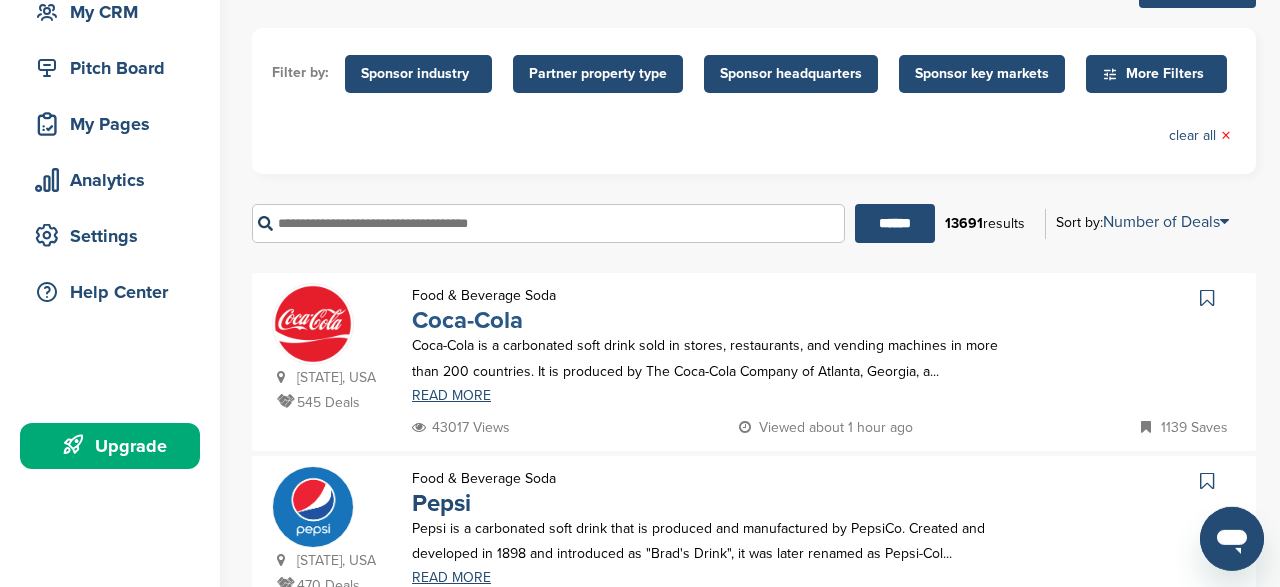 click on "Coca-Cola" at bounding box center (467, 320) 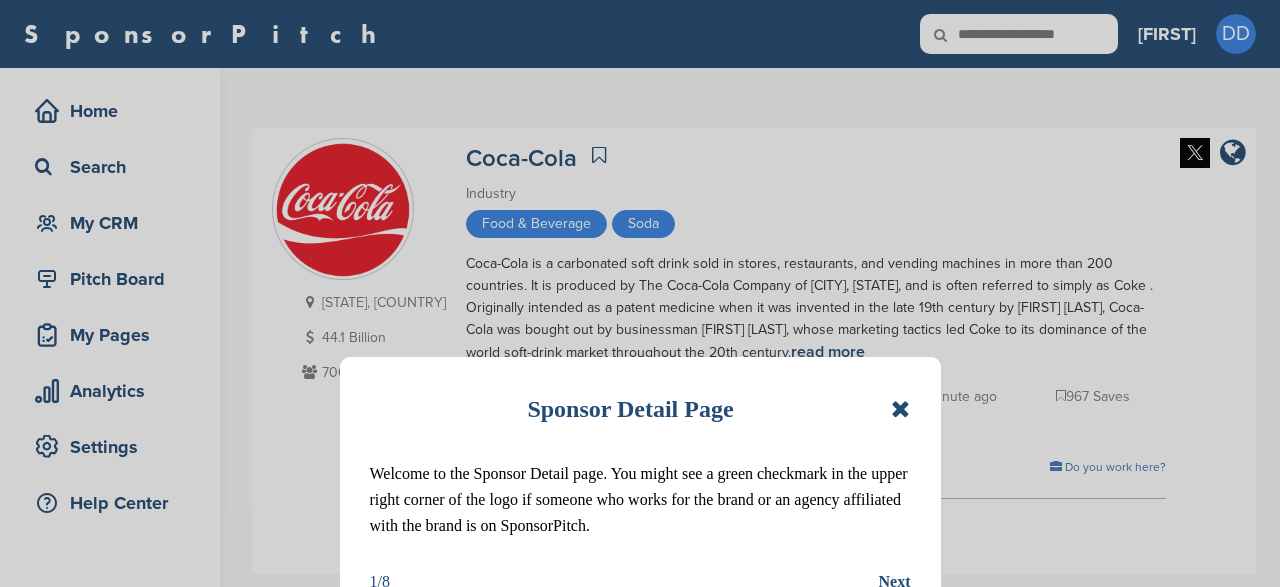 scroll, scrollTop: 0, scrollLeft: 0, axis: both 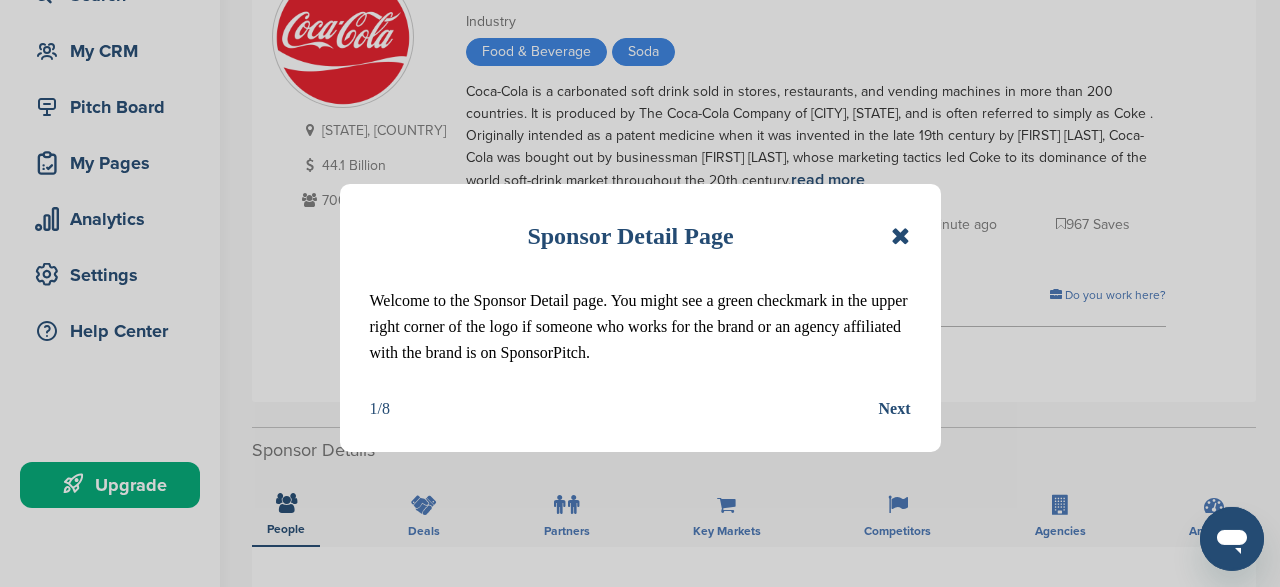 click on "Sponsor Detail Page
Welcome to the Sponsor Detail page. You might see a green checkmark in the upper right corner of the logo if someone who works for the brand or an agency affiliated with the brand is on SponsorPitch.
1/8
Next" at bounding box center [640, 318] 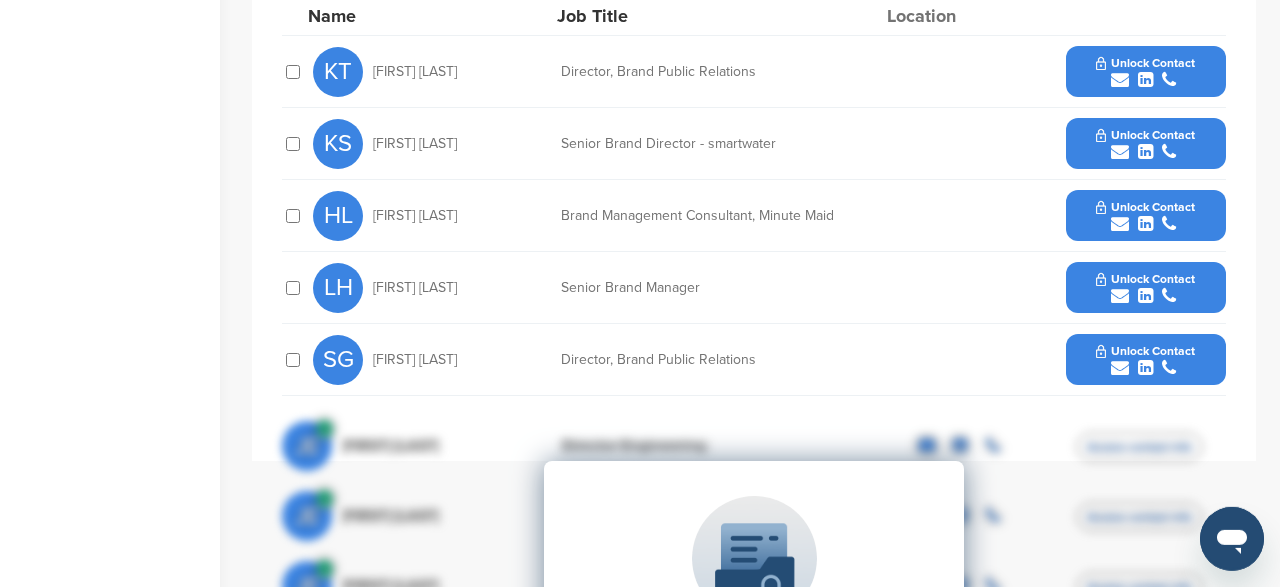 scroll, scrollTop: 756, scrollLeft: 0, axis: vertical 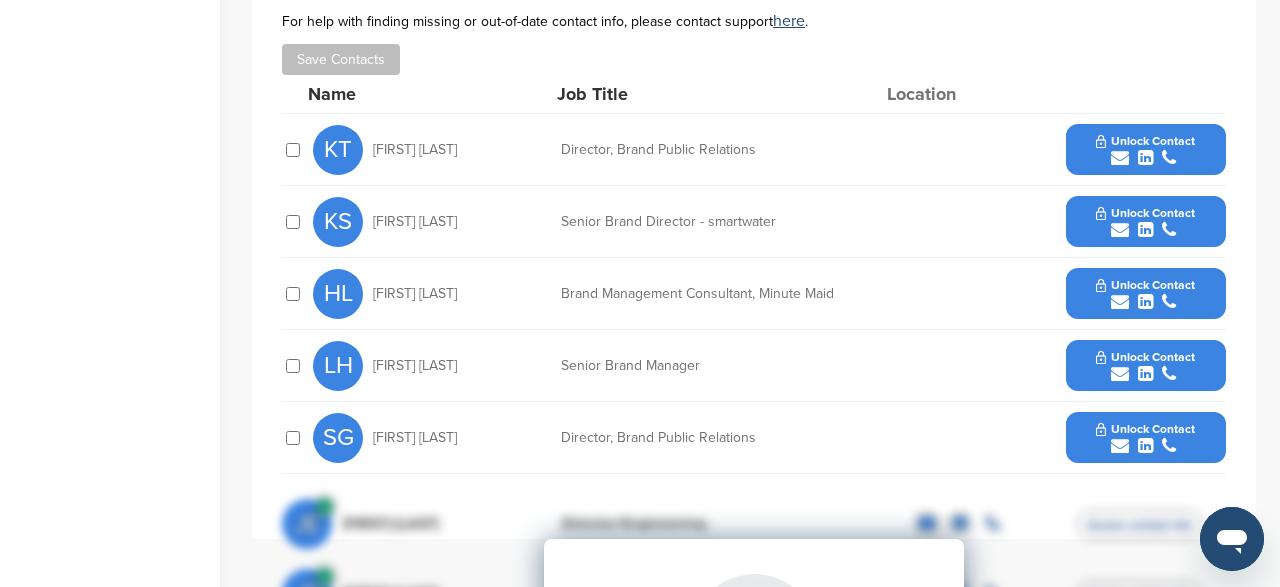 click on "Unlock Contact" at bounding box center [1145, 141] 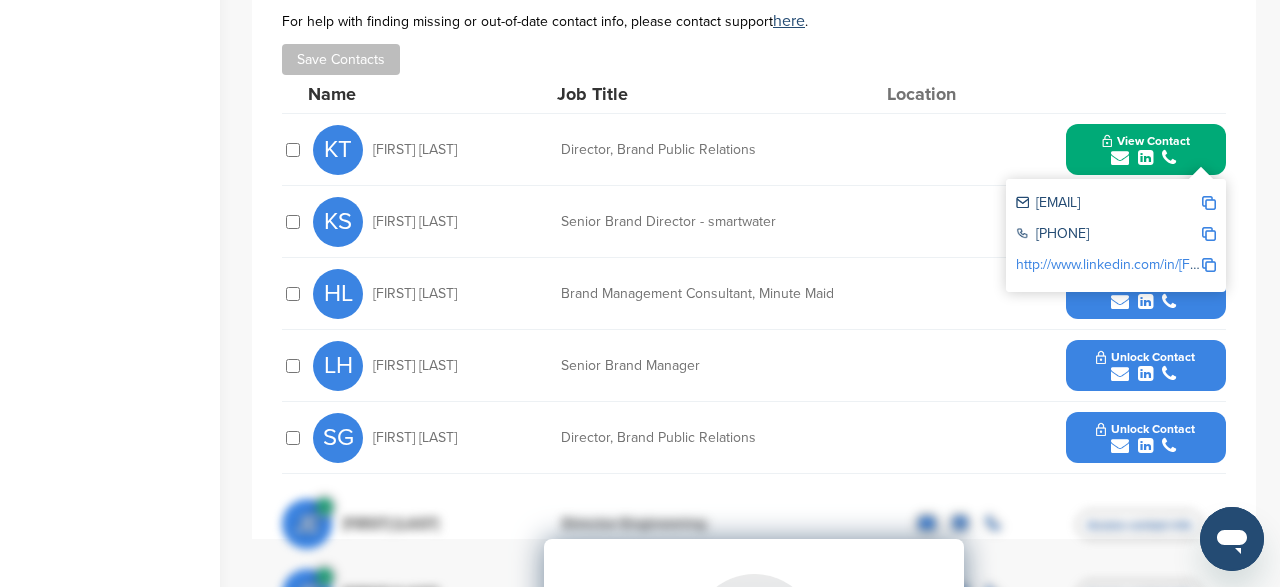 click on "KS
Kate Santore
Senior Brand Director - smartwater
Unlock Contact" at bounding box center [769, 221] 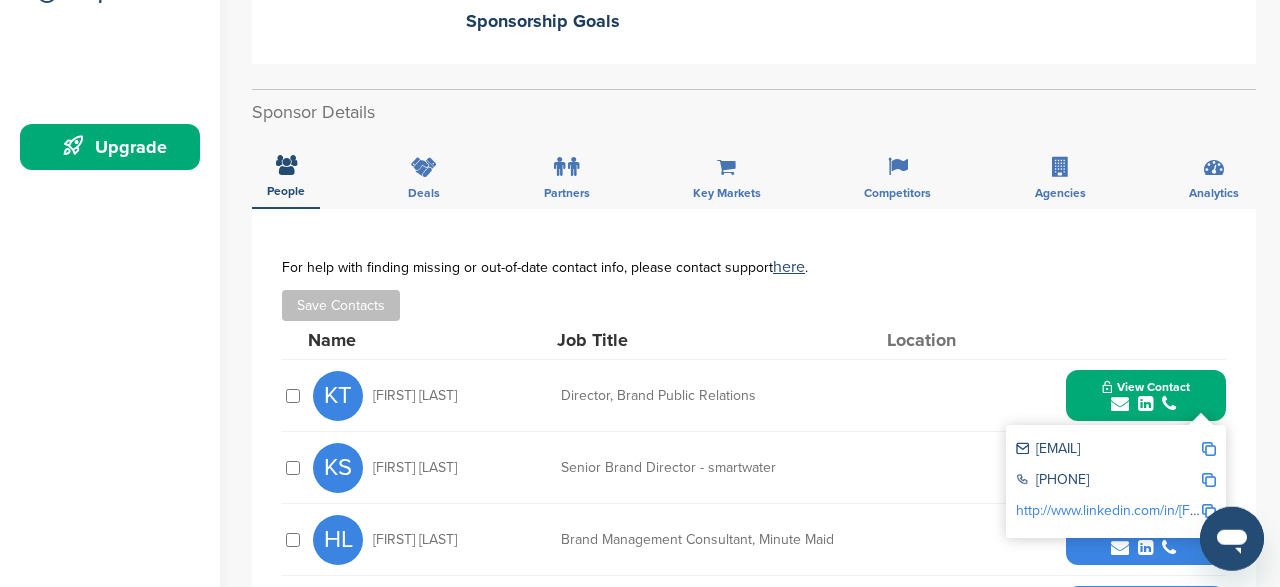 scroll, scrollTop: 510, scrollLeft: 0, axis: vertical 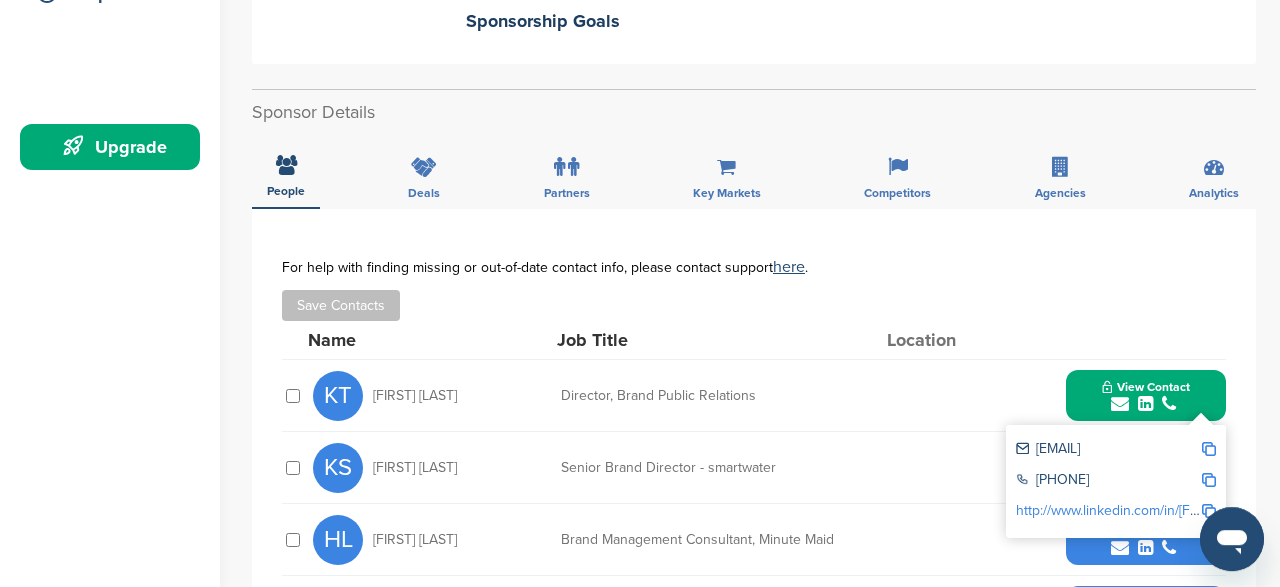 click on "People
Deals
Partners
Key Markets
Competitors
Agencies
Analytics" at bounding box center [754, 172] 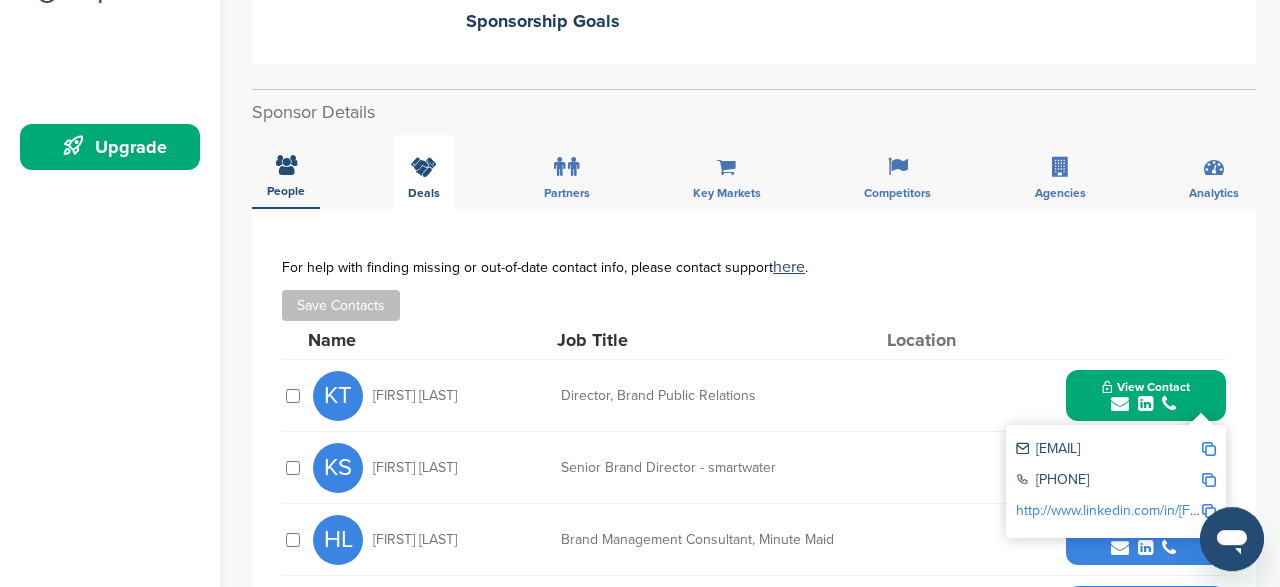 click on "Deals" at bounding box center (286, 191) 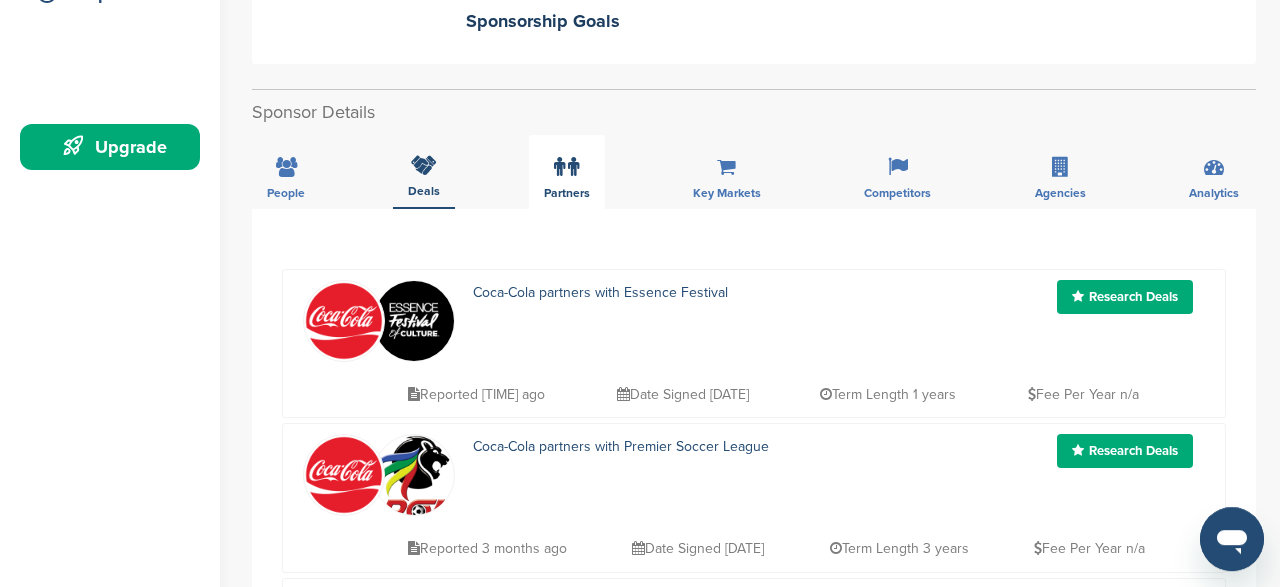 click on "Partners" at bounding box center [567, 172] 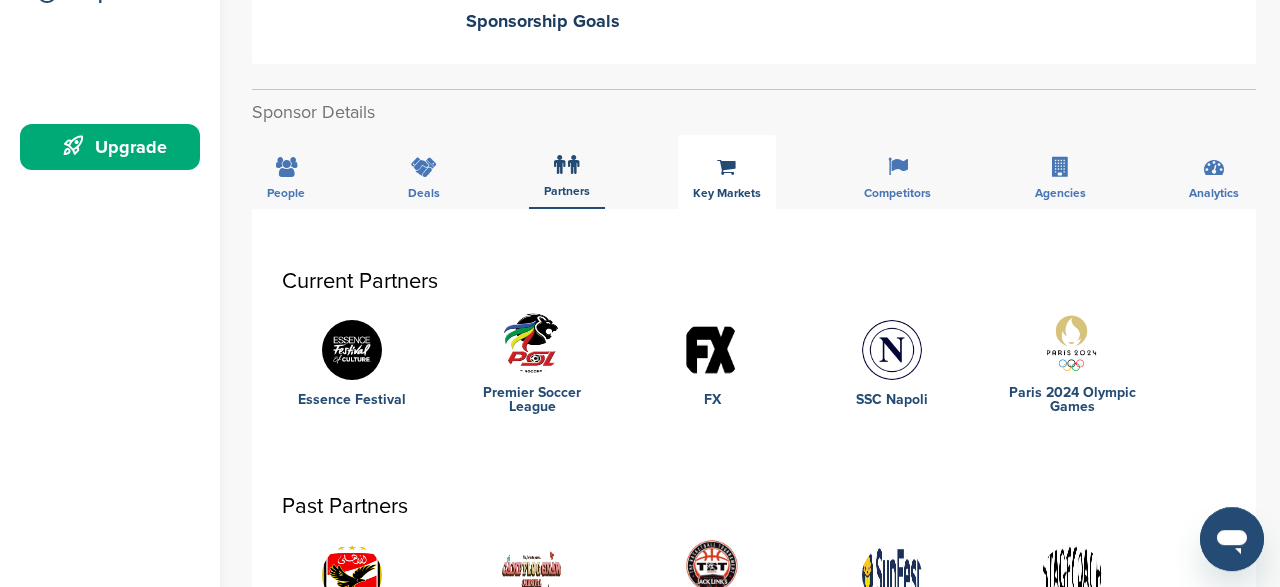 click on "Key Markets" at bounding box center [727, 172] 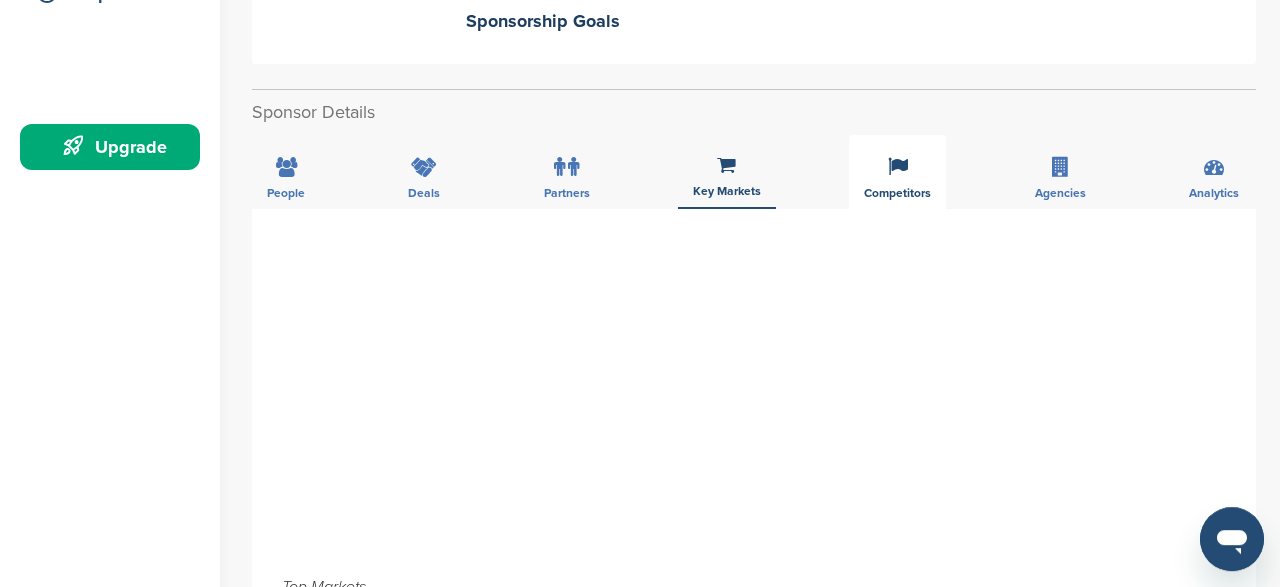 click on "Competitors" at bounding box center [897, 172] 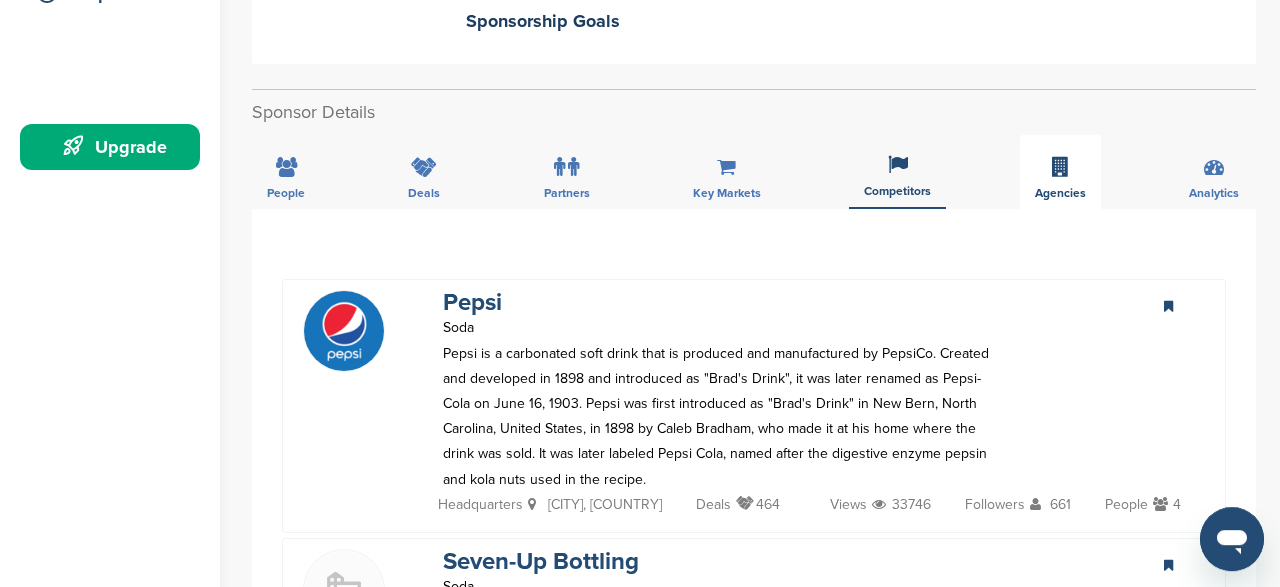 click on "Agencies" at bounding box center (1060, 172) 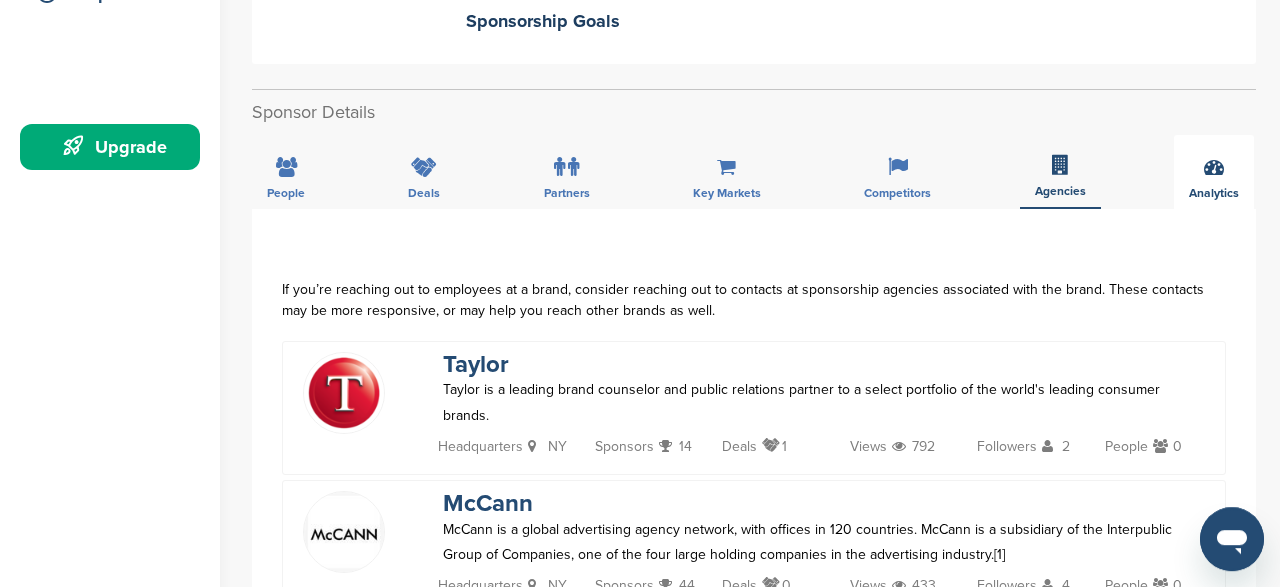 click on "Analytics" at bounding box center [1214, 172] 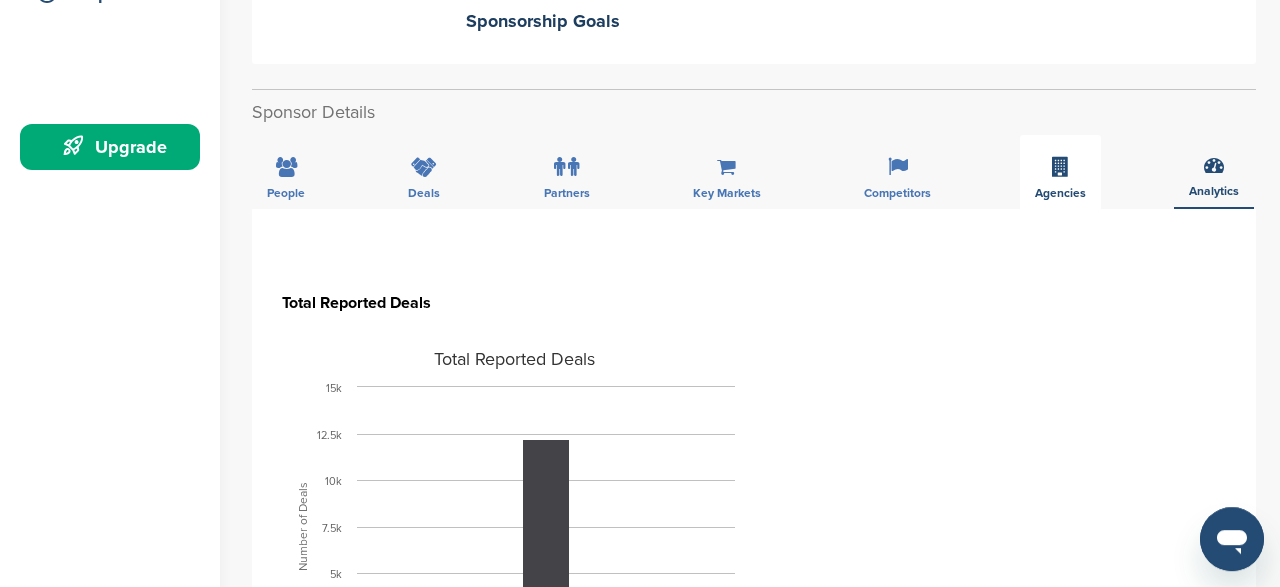 click on "Agencies" at bounding box center [286, 193] 